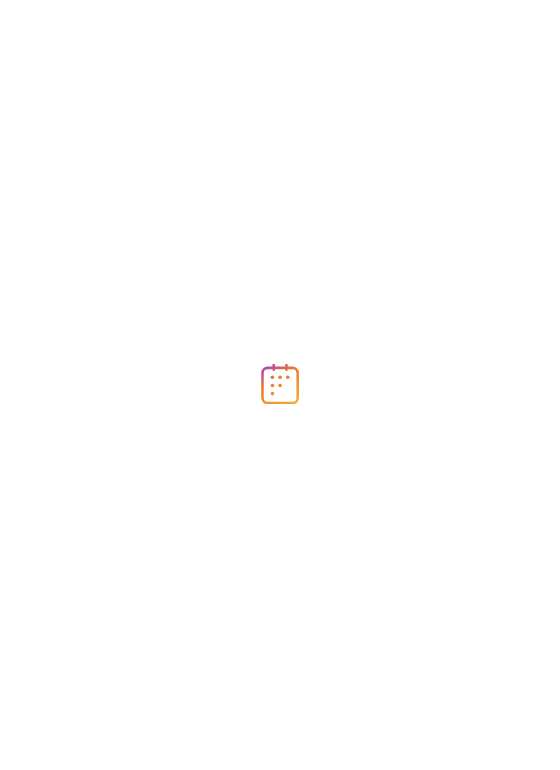 scroll, scrollTop: 0, scrollLeft: 0, axis: both 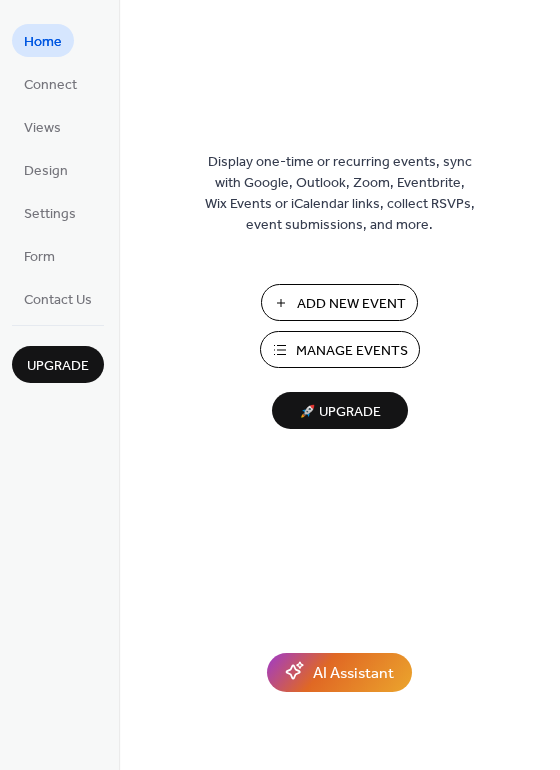 click on "Add New Event" at bounding box center (351, 304) 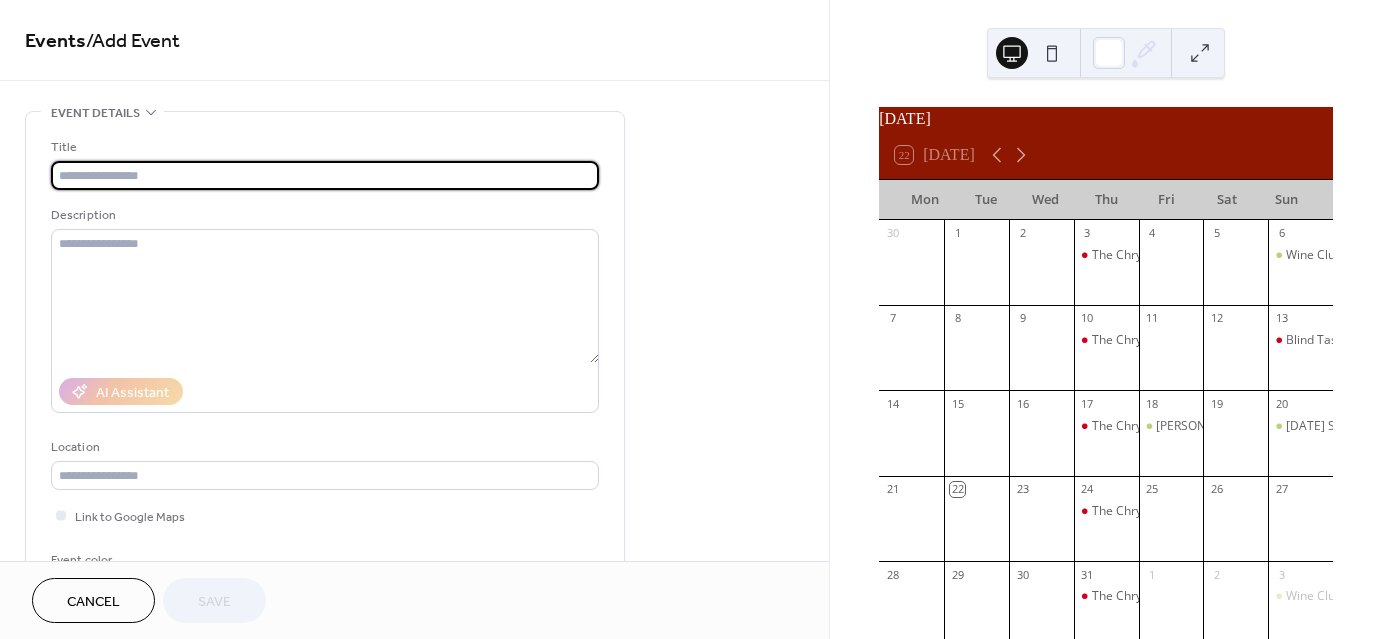 scroll, scrollTop: 0, scrollLeft: 0, axis: both 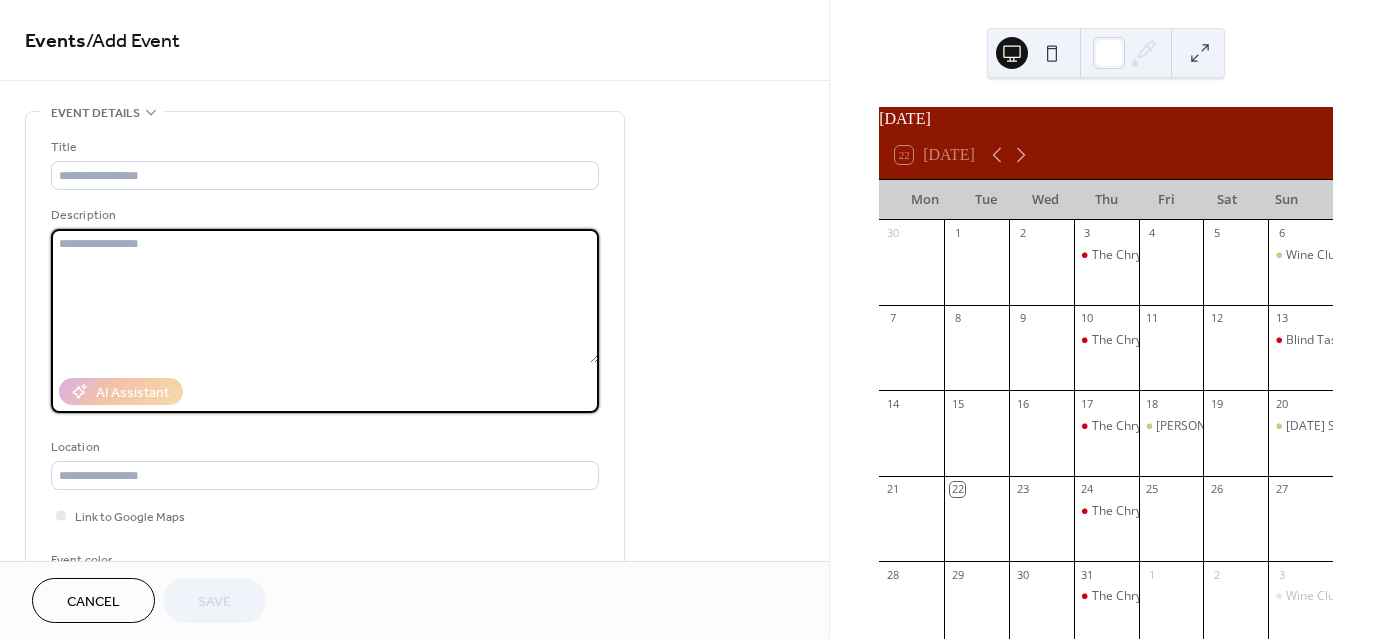 paste on "**********" 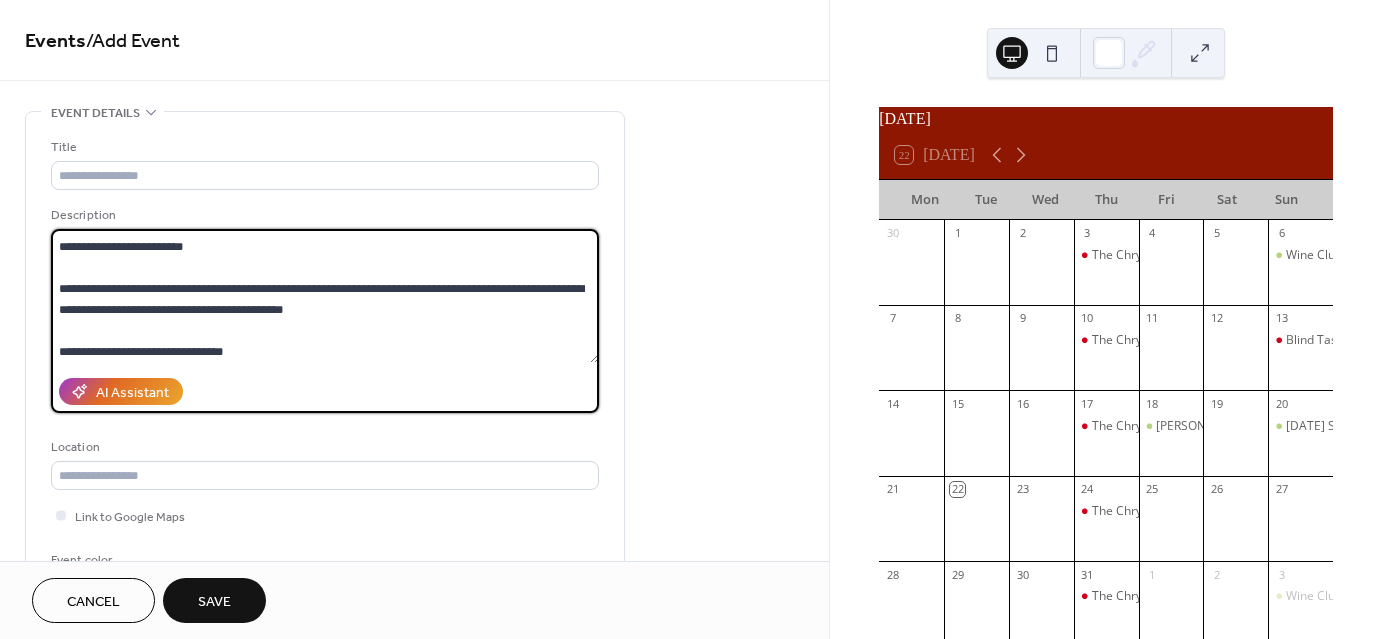 scroll, scrollTop: 0, scrollLeft: 0, axis: both 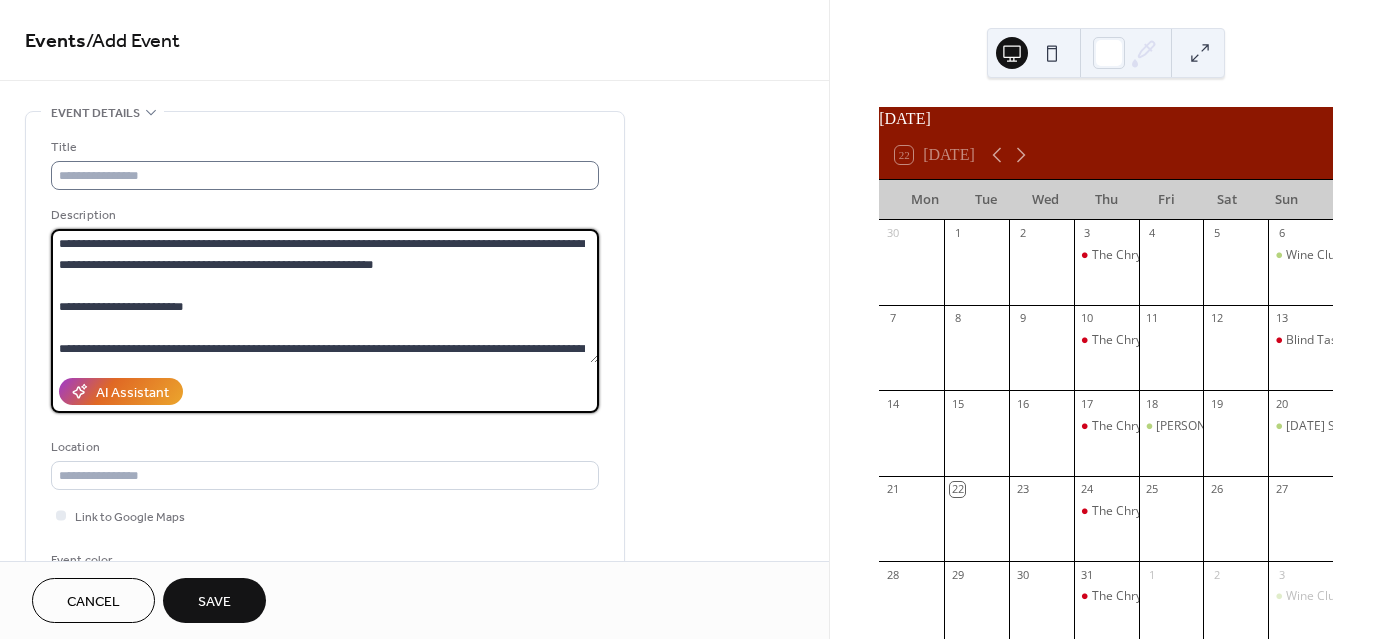 type on "**********" 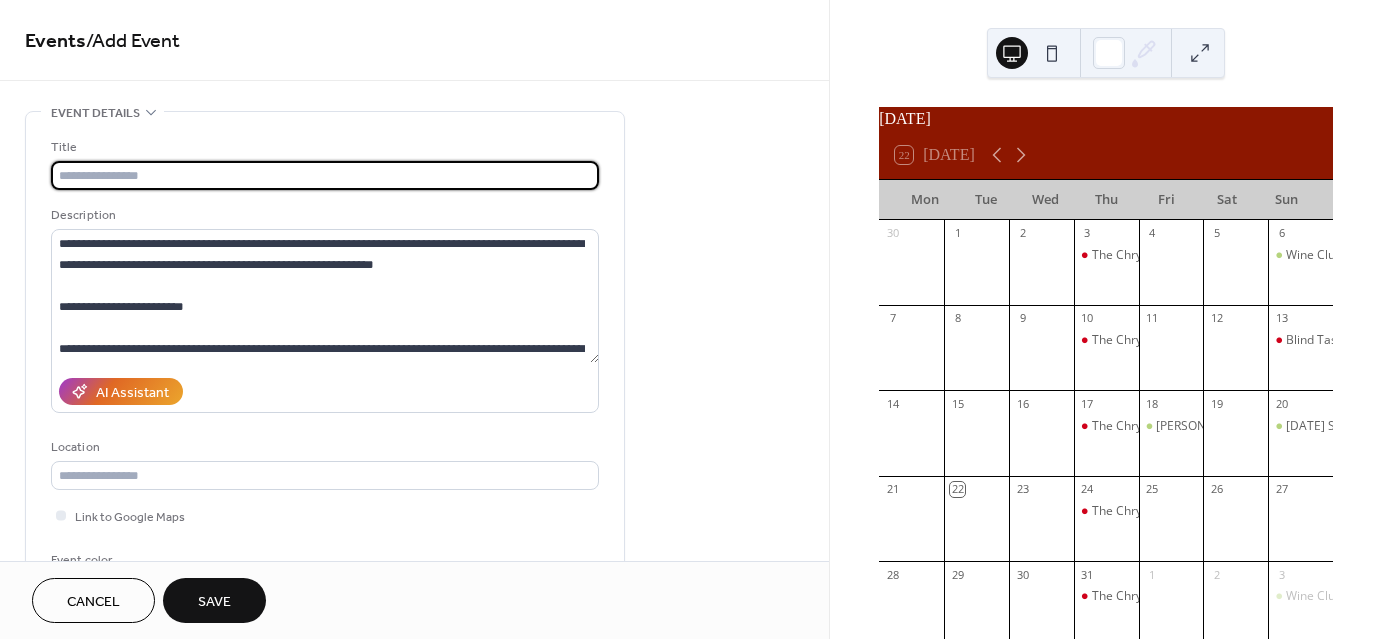 click at bounding box center [325, 175] 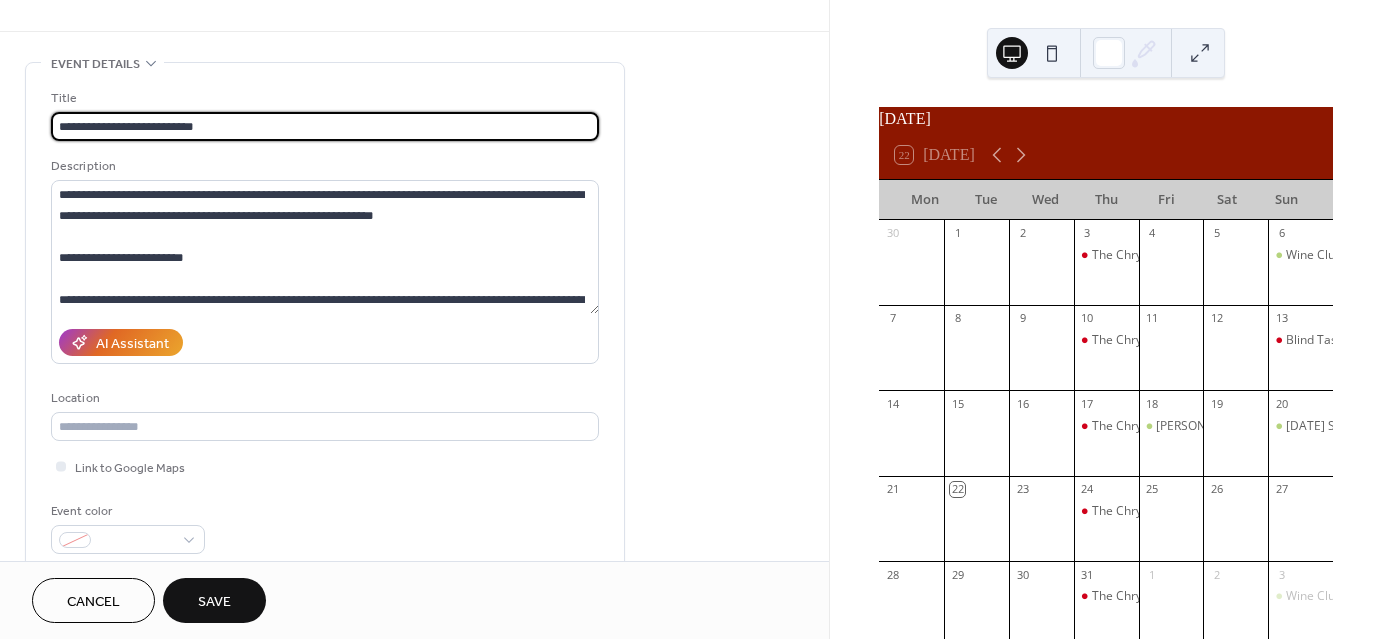 scroll, scrollTop: 200, scrollLeft: 0, axis: vertical 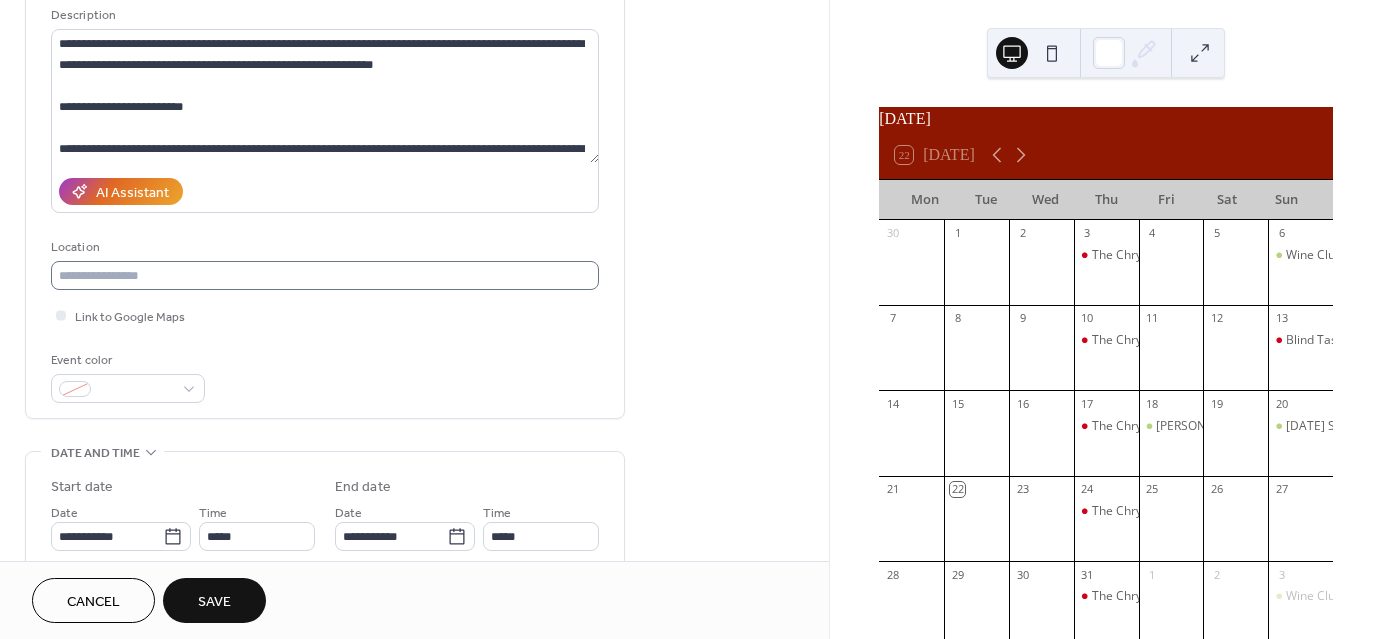 type on "**********" 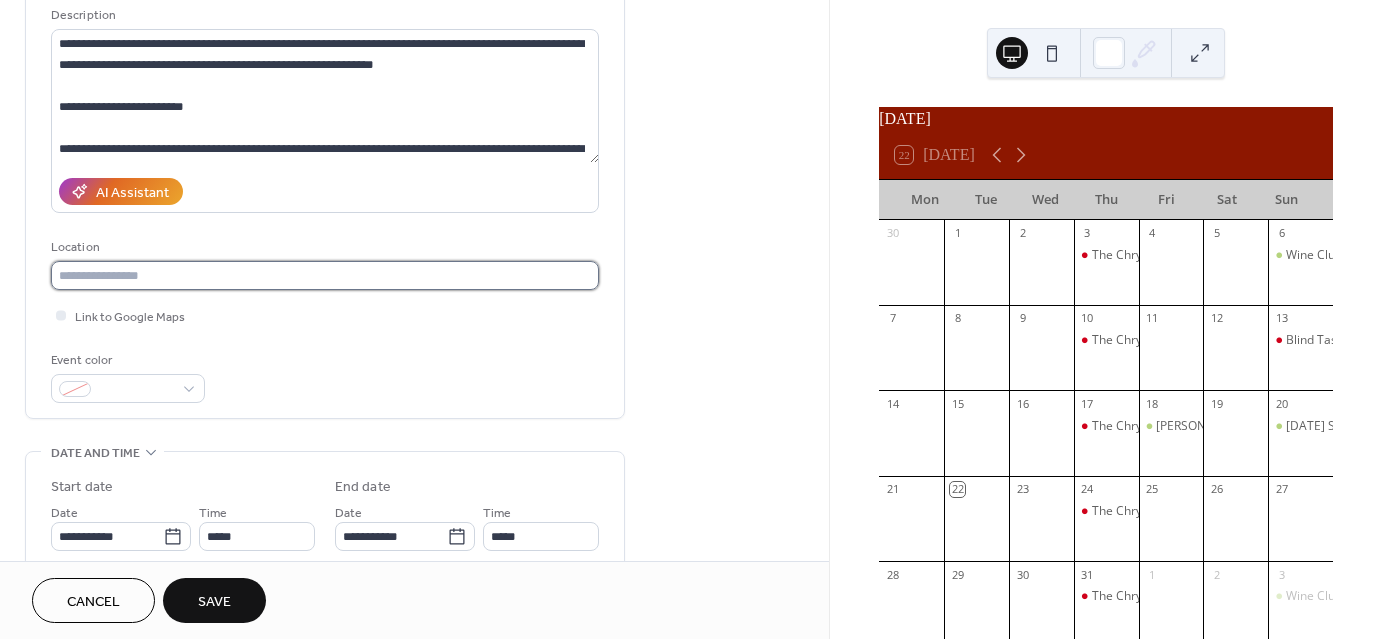 click at bounding box center [325, 275] 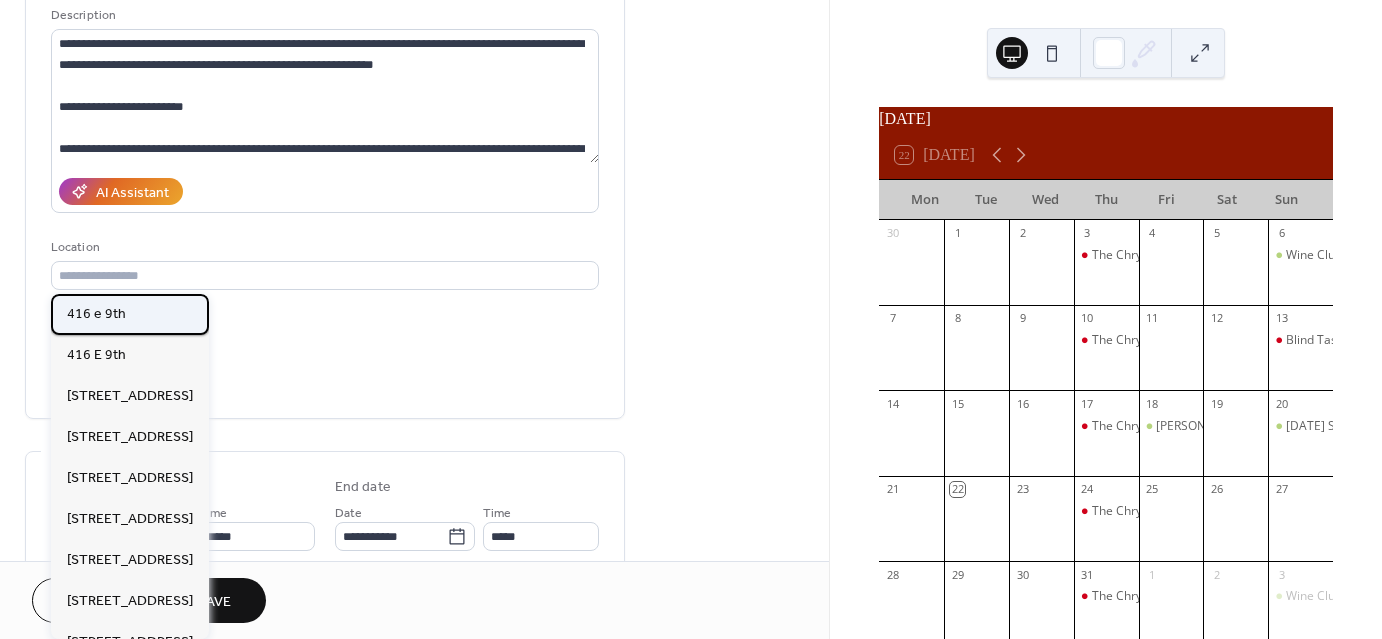 click on "416 e 9th" at bounding box center [130, 314] 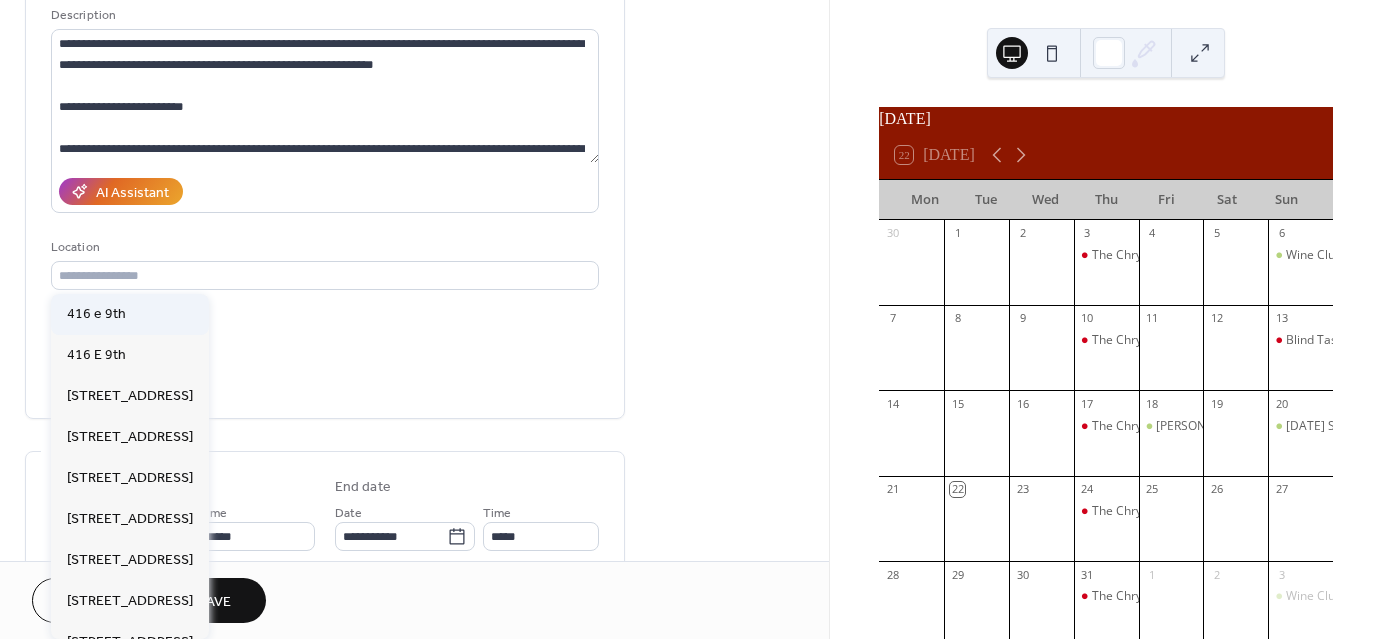 type on "*********" 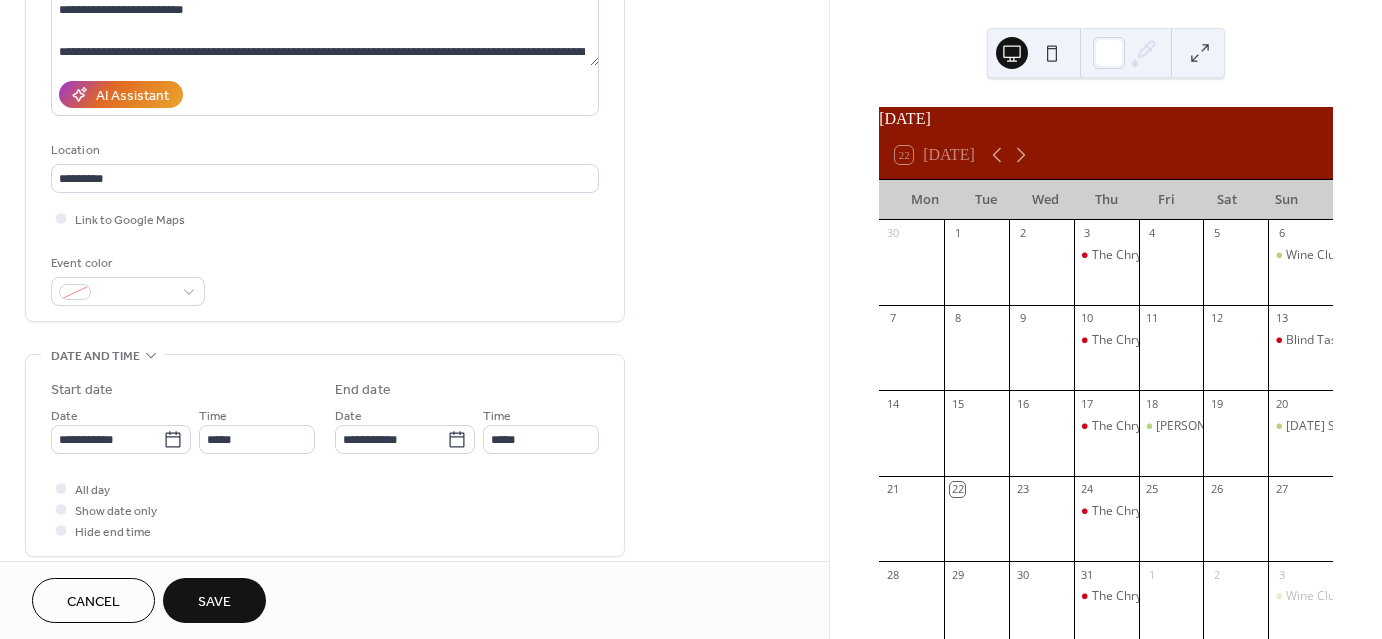 scroll, scrollTop: 300, scrollLeft: 0, axis: vertical 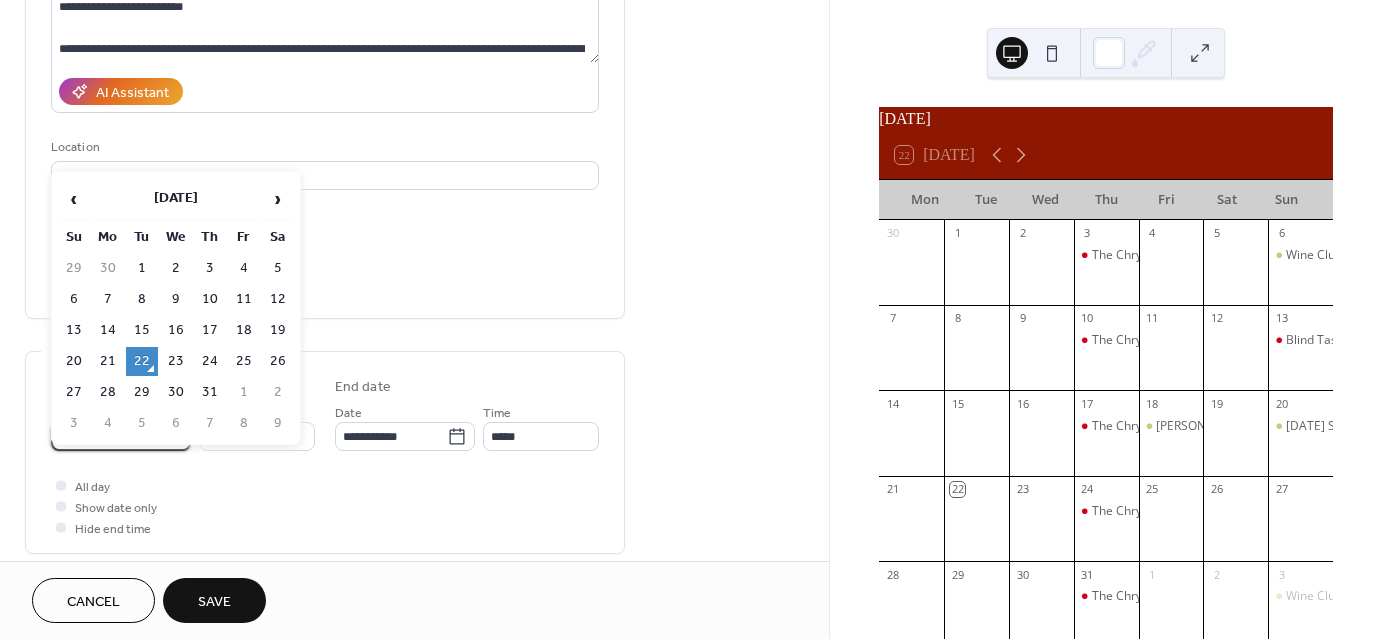 click on "**********" at bounding box center (691, 319) 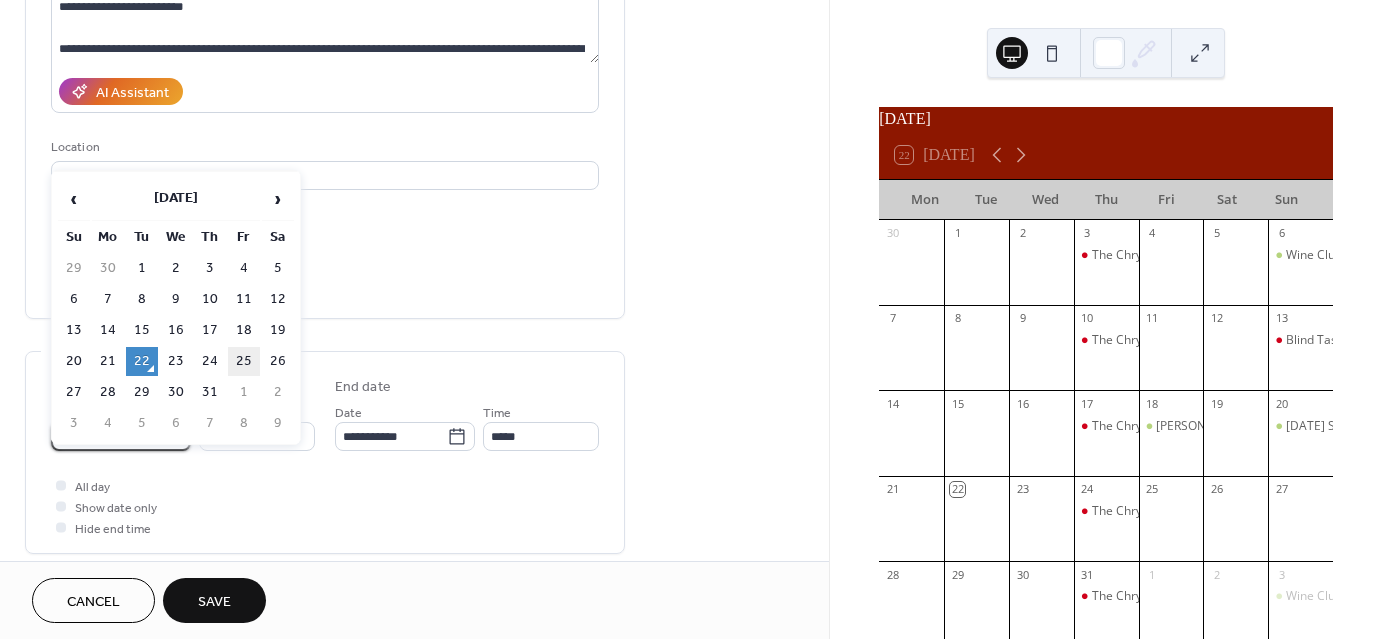 click on "25" at bounding box center (244, 361) 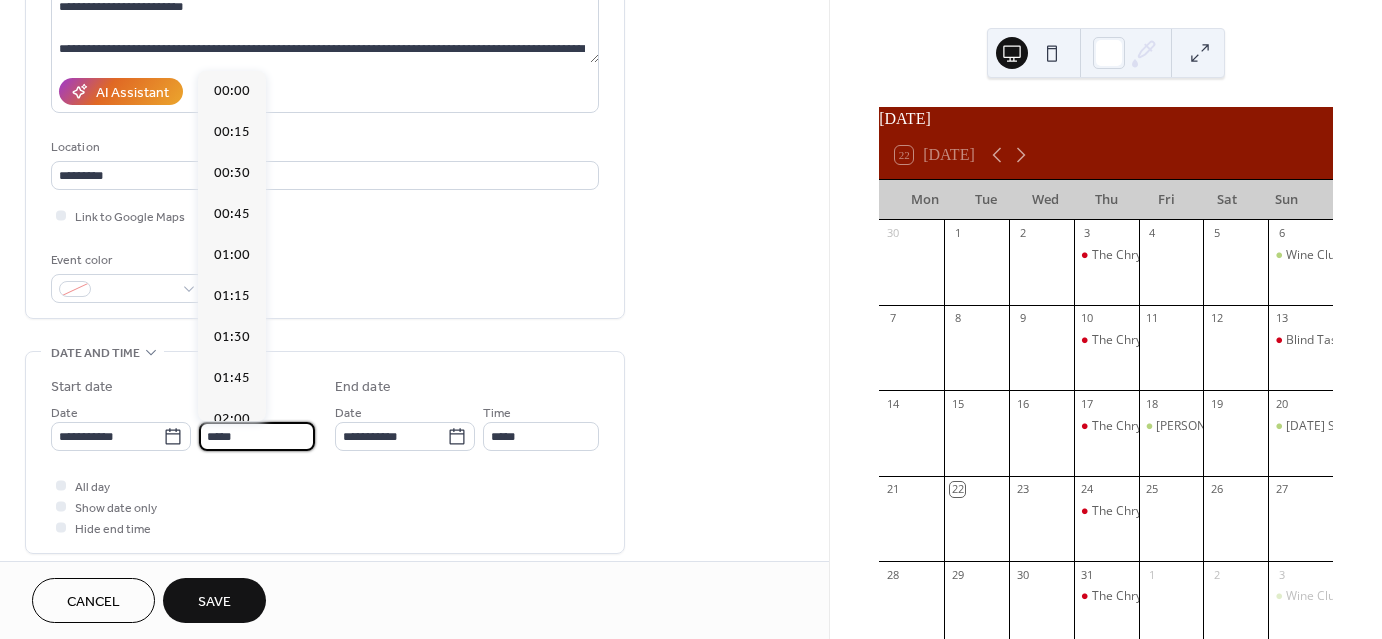 click on "*****" at bounding box center [257, 436] 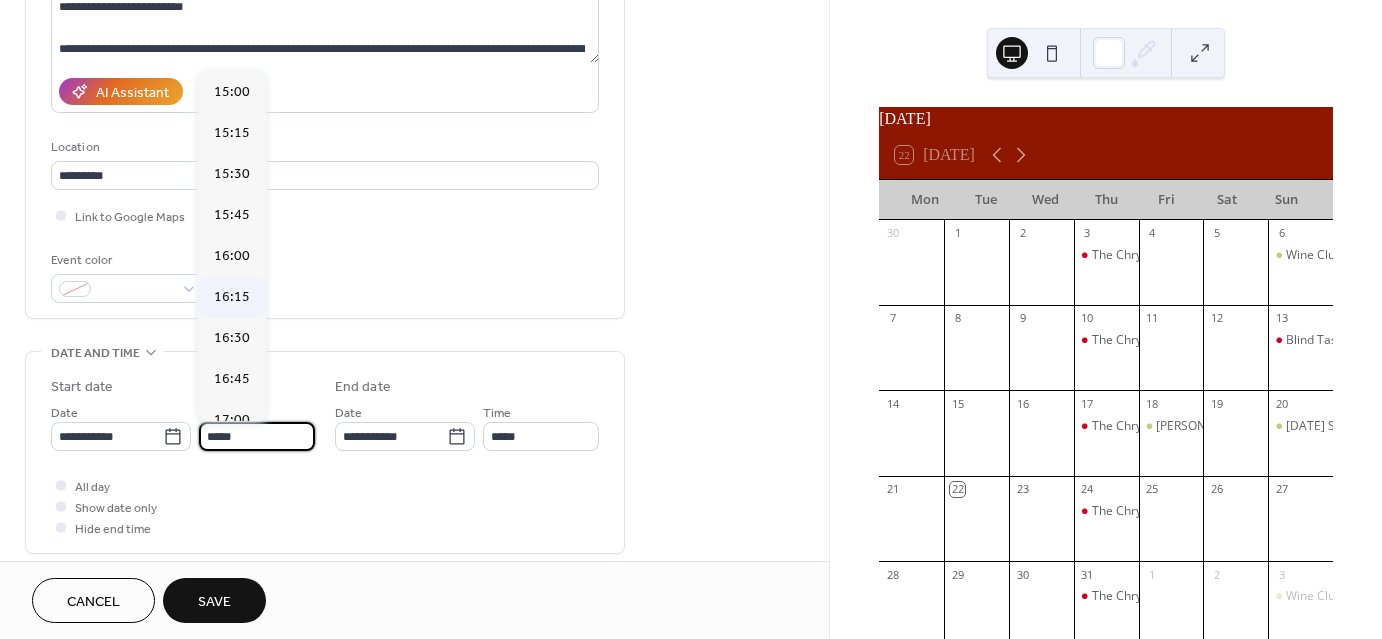 scroll, scrollTop: 2468, scrollLeft: 0, axis: vertical 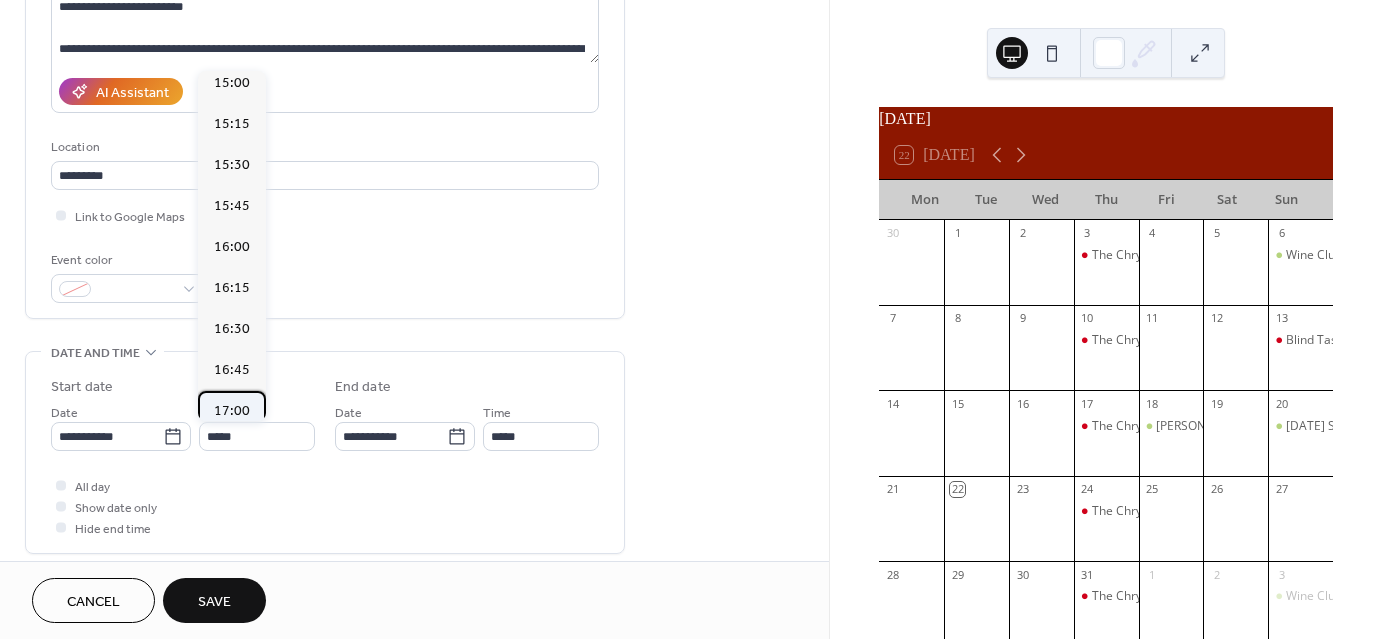 click on "17:00" at bounding box center (232, 411) 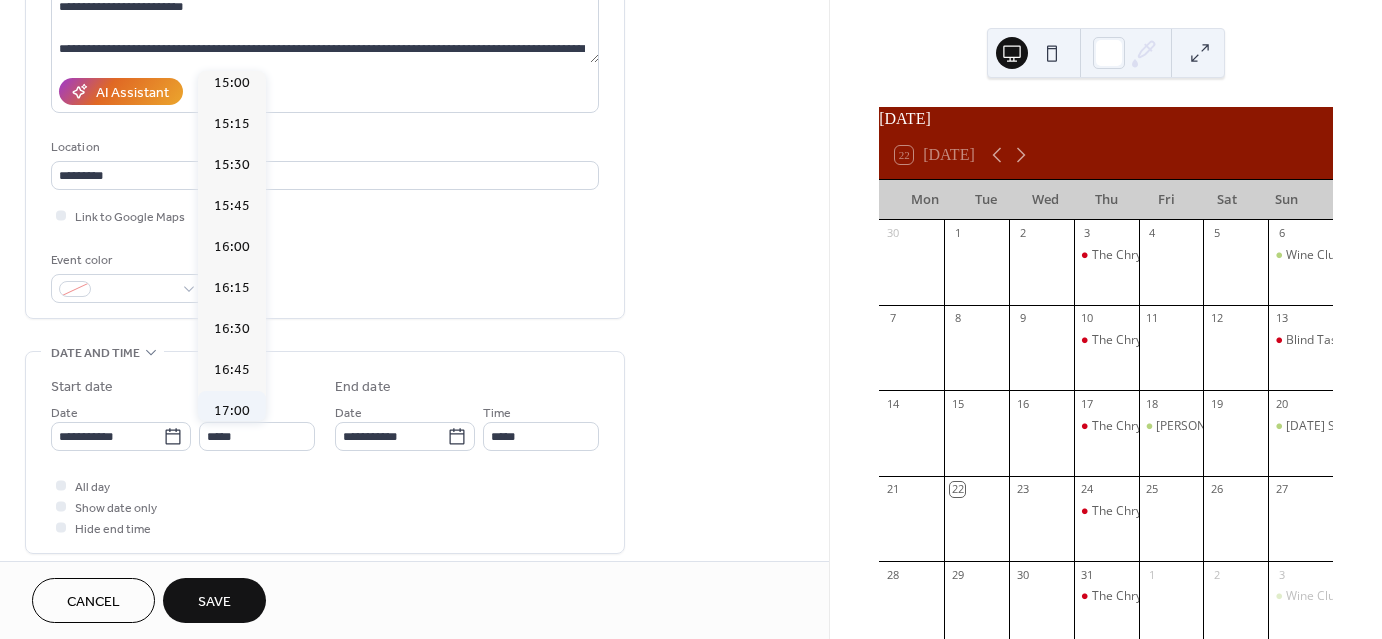 type on "*****" 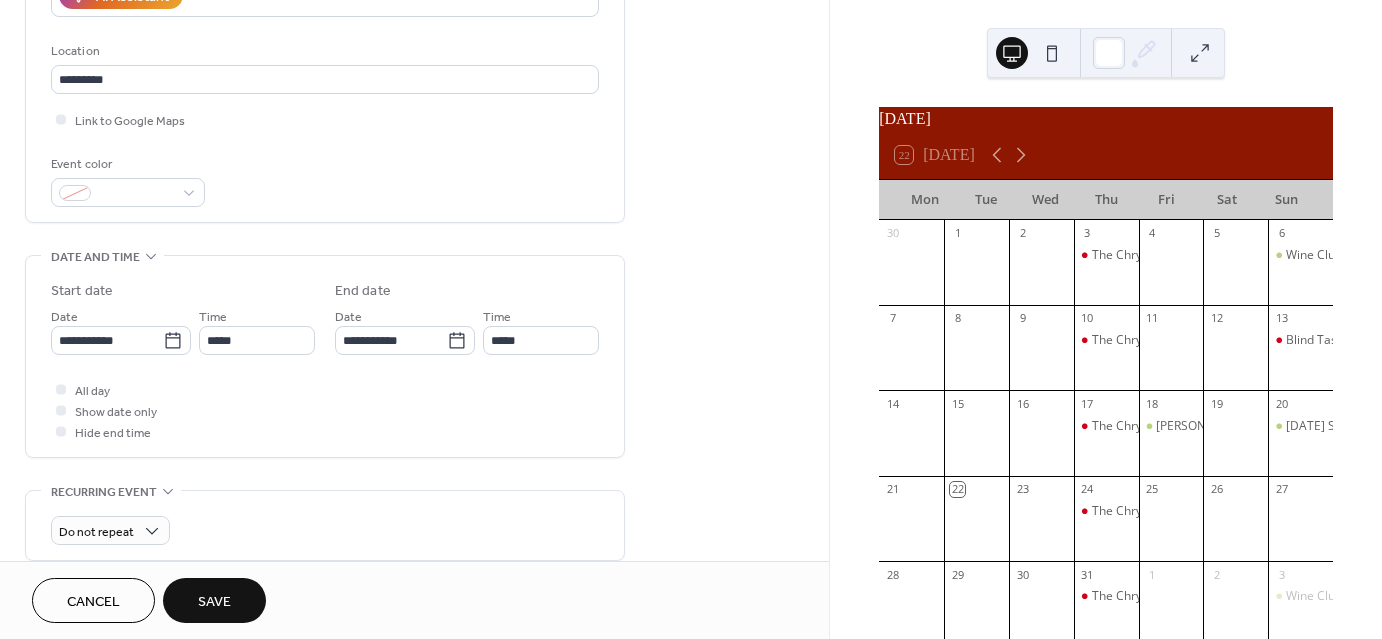 scroll, scrollTop: 400, scrollLeft: 0, axis: vertical 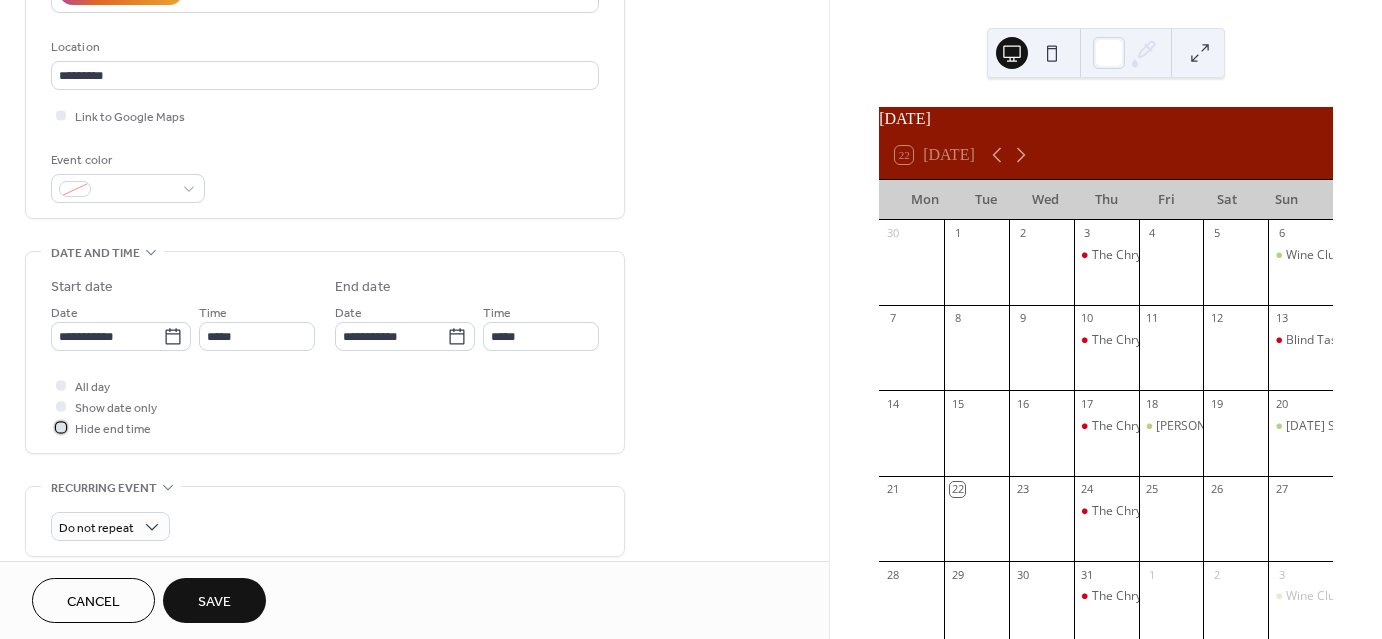 click at bounding box center [61, 427] 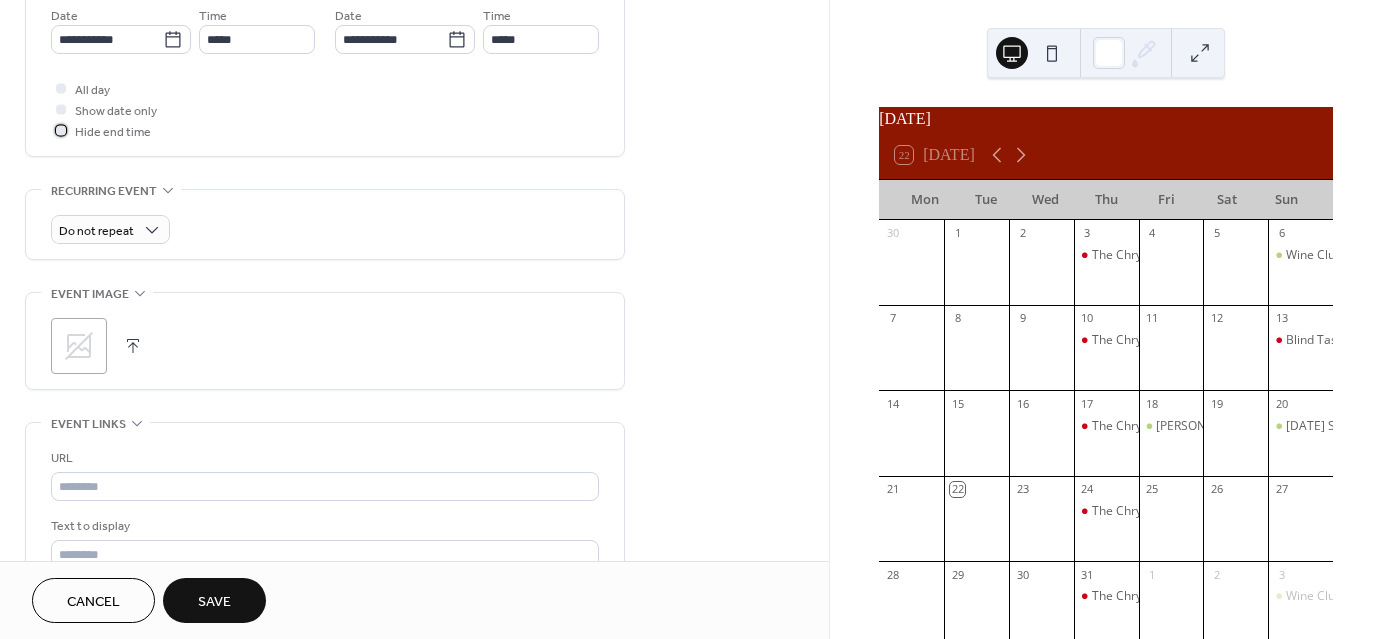 scroll, scrollTop: 700, scrollLeft: 0, axis: vertical 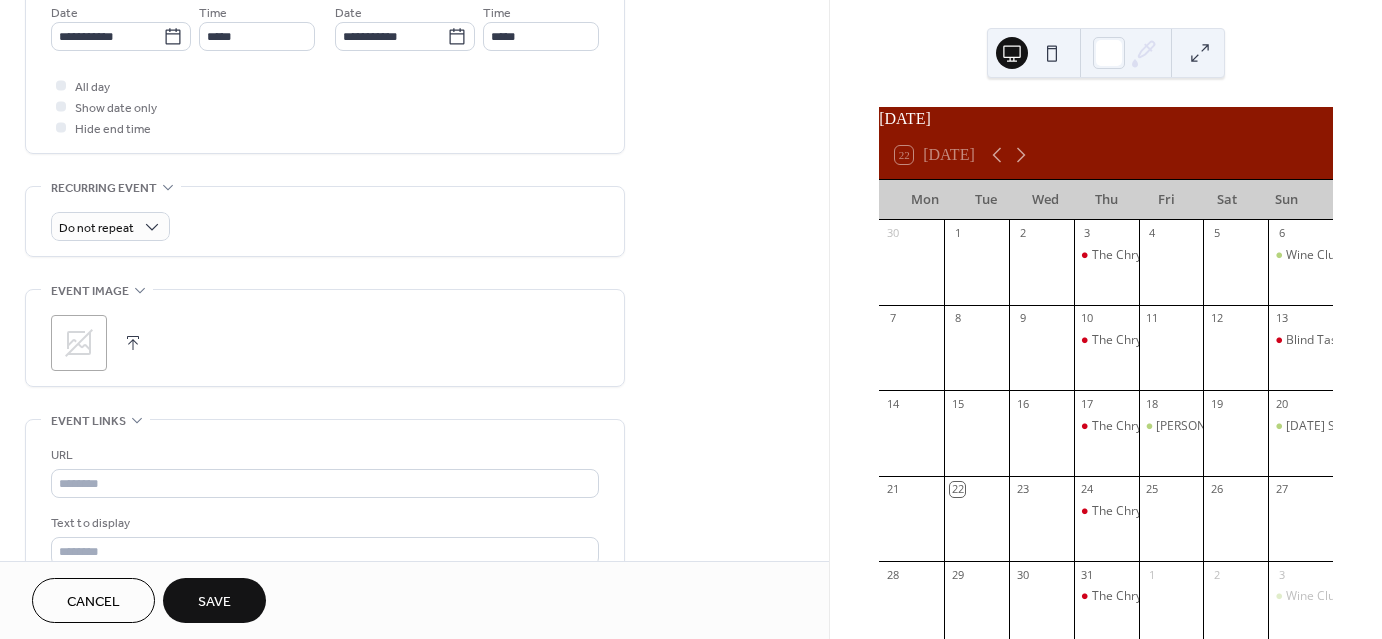 click 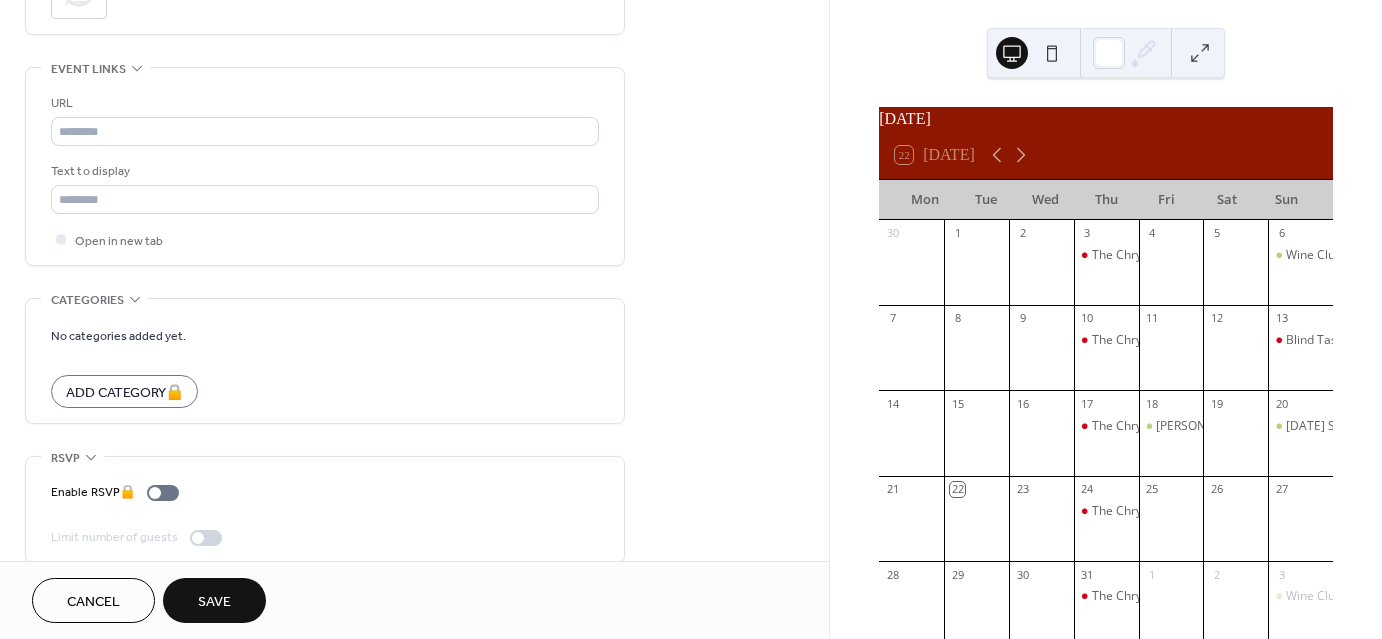 scroll, scrollTop: 1072, scrollLeft: 0, axis: vertical 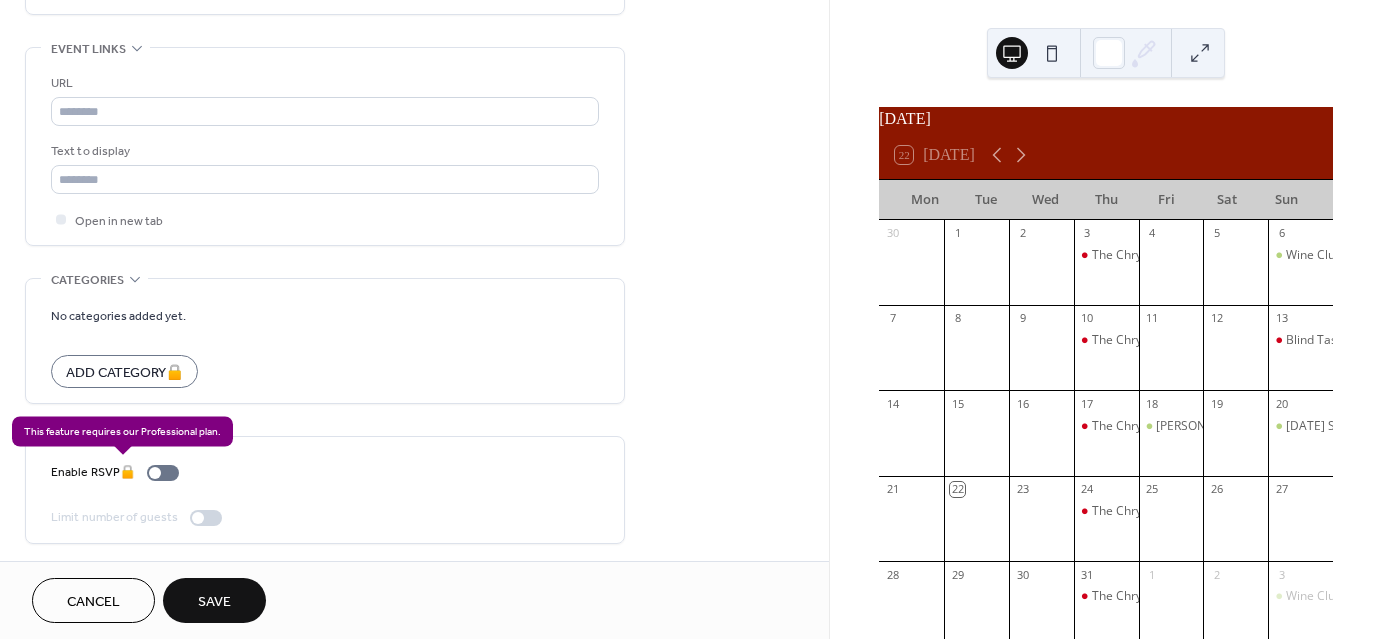 click on "Enable RSVP  🔒" at bounding box center [119, 472] 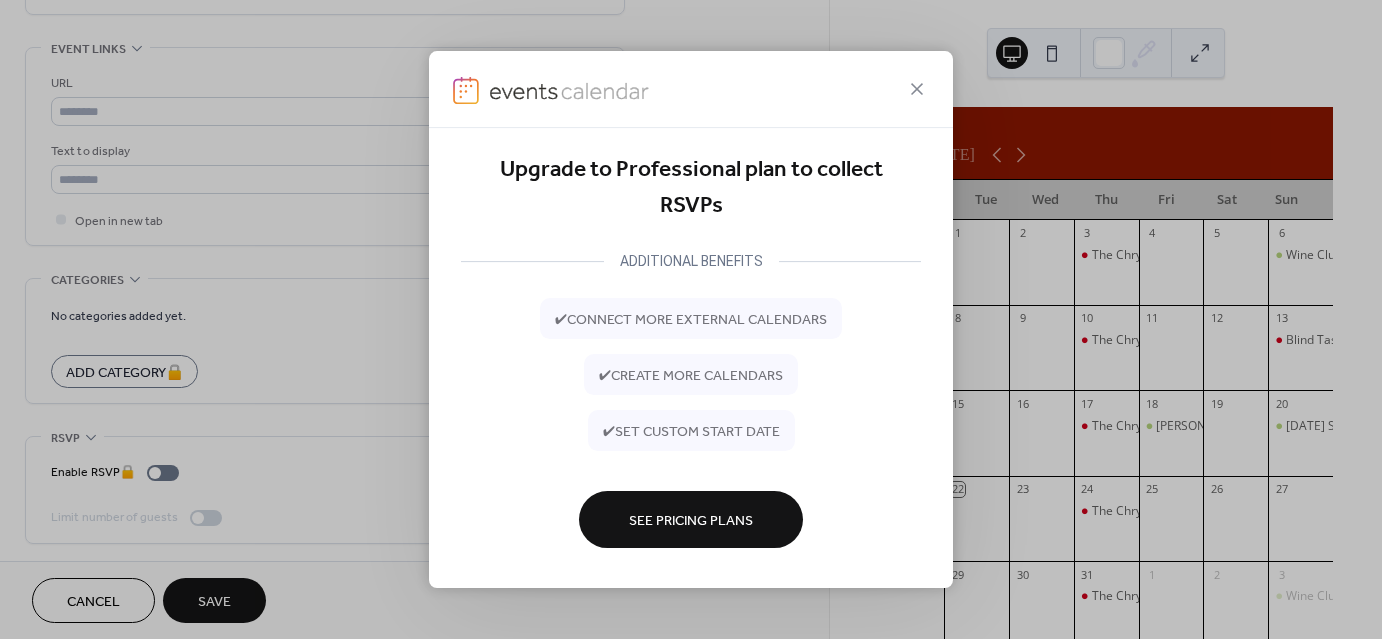 click 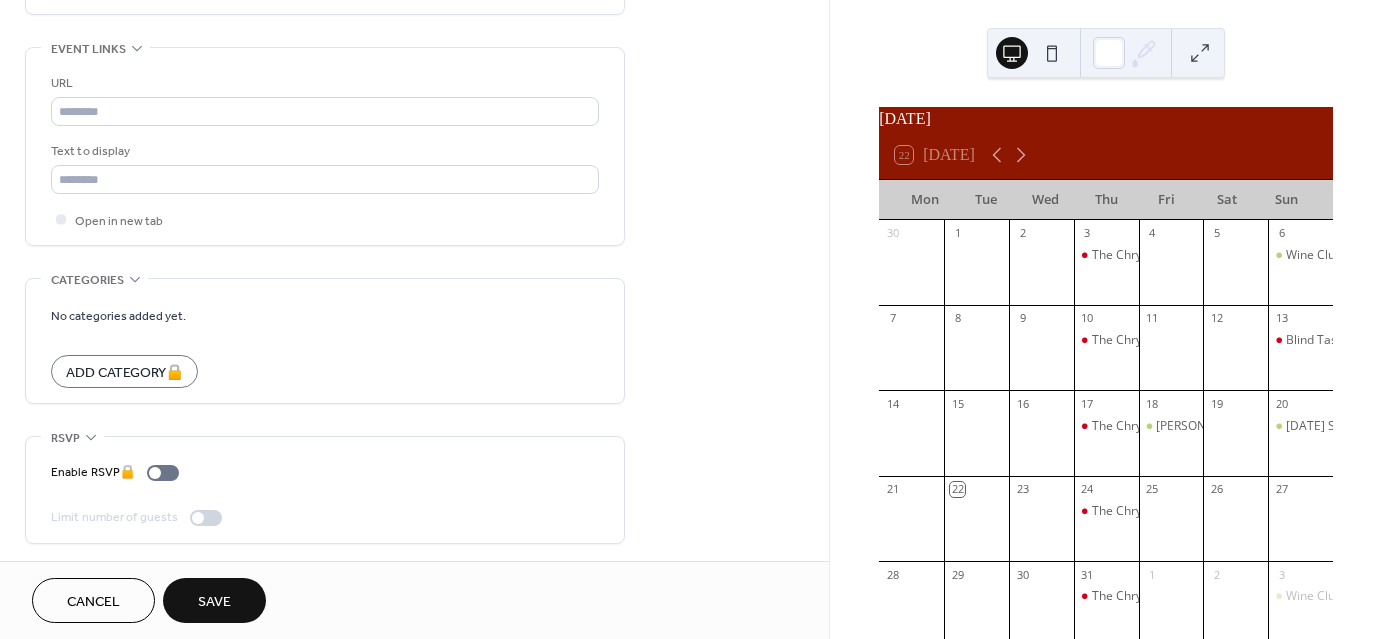 click on "Save" at bounding box center [214, 602] 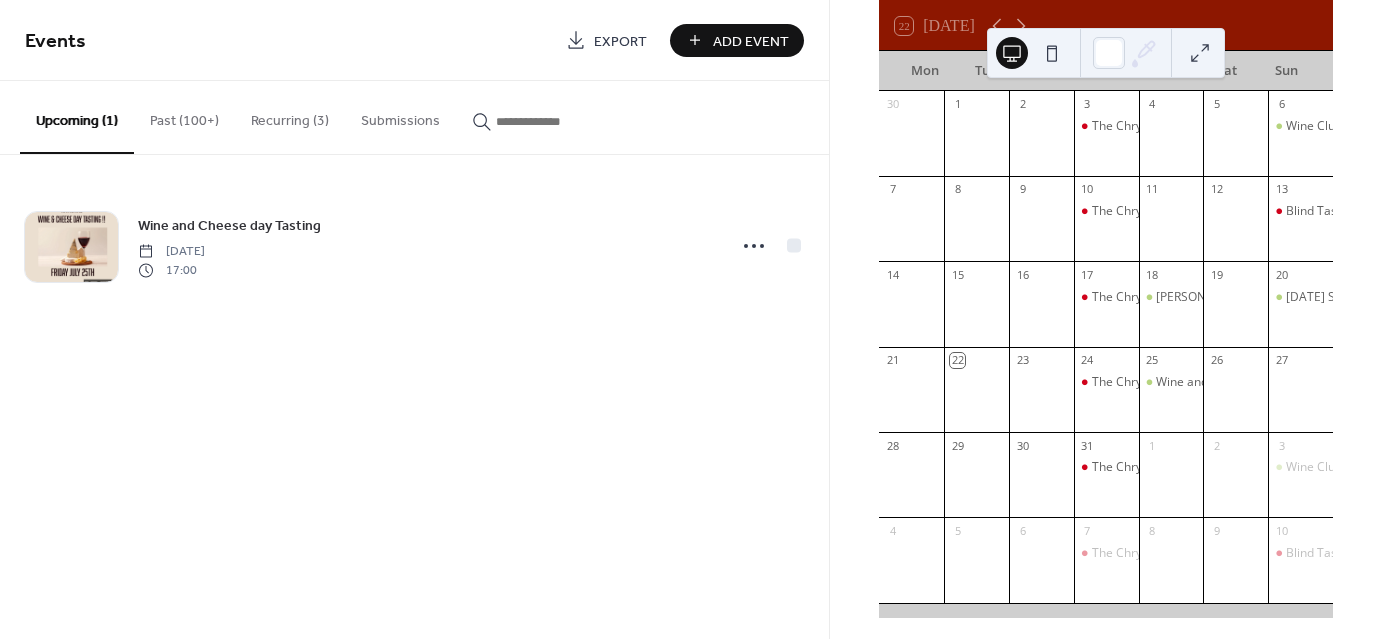scroll, scrollTop: 152, scrollLeft: 0, axis: vertical 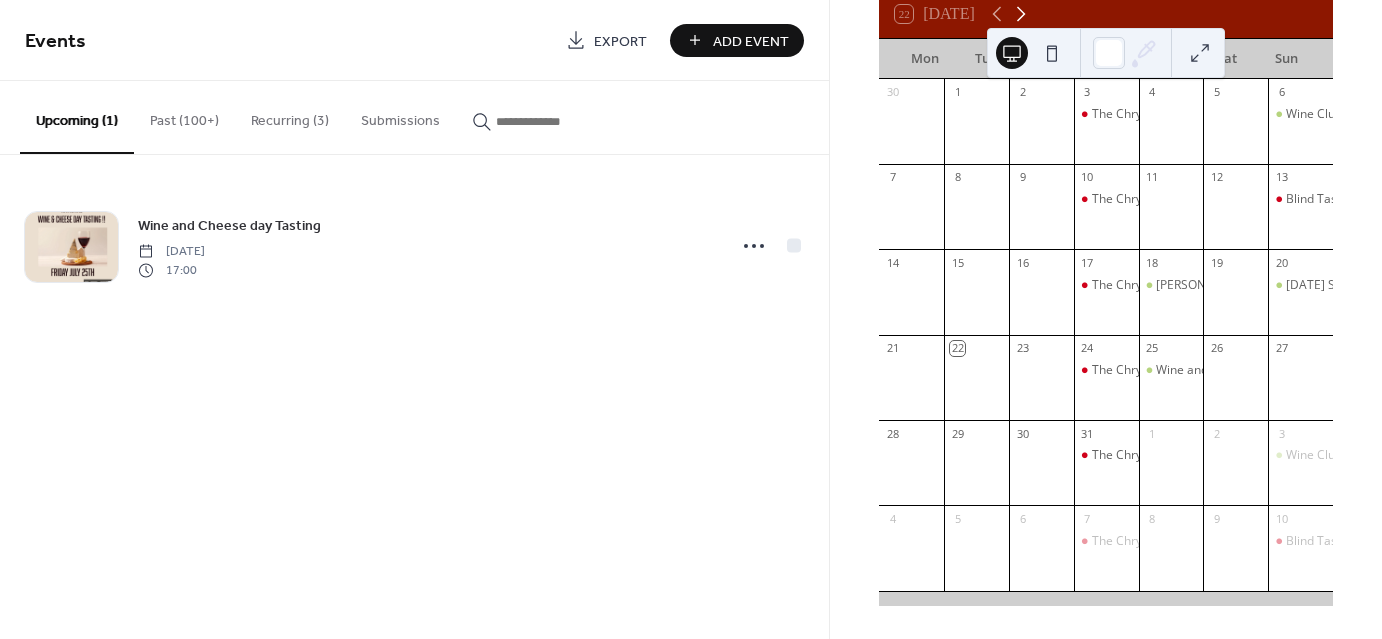 click 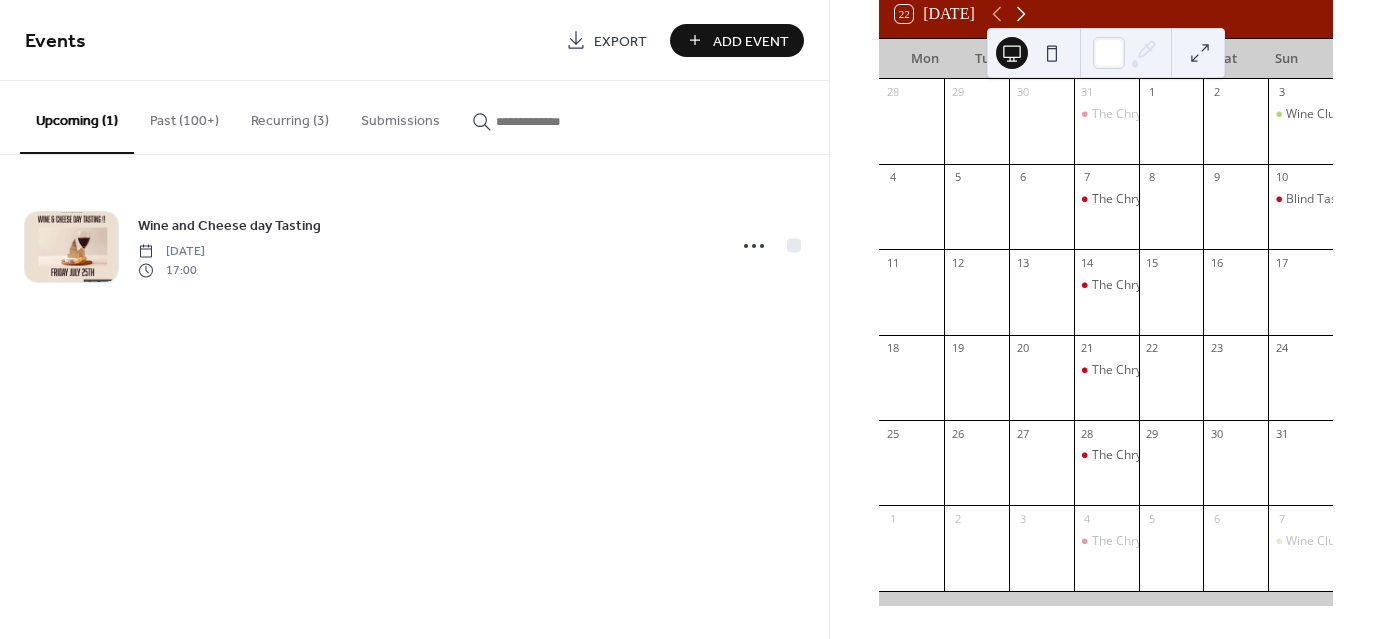 click 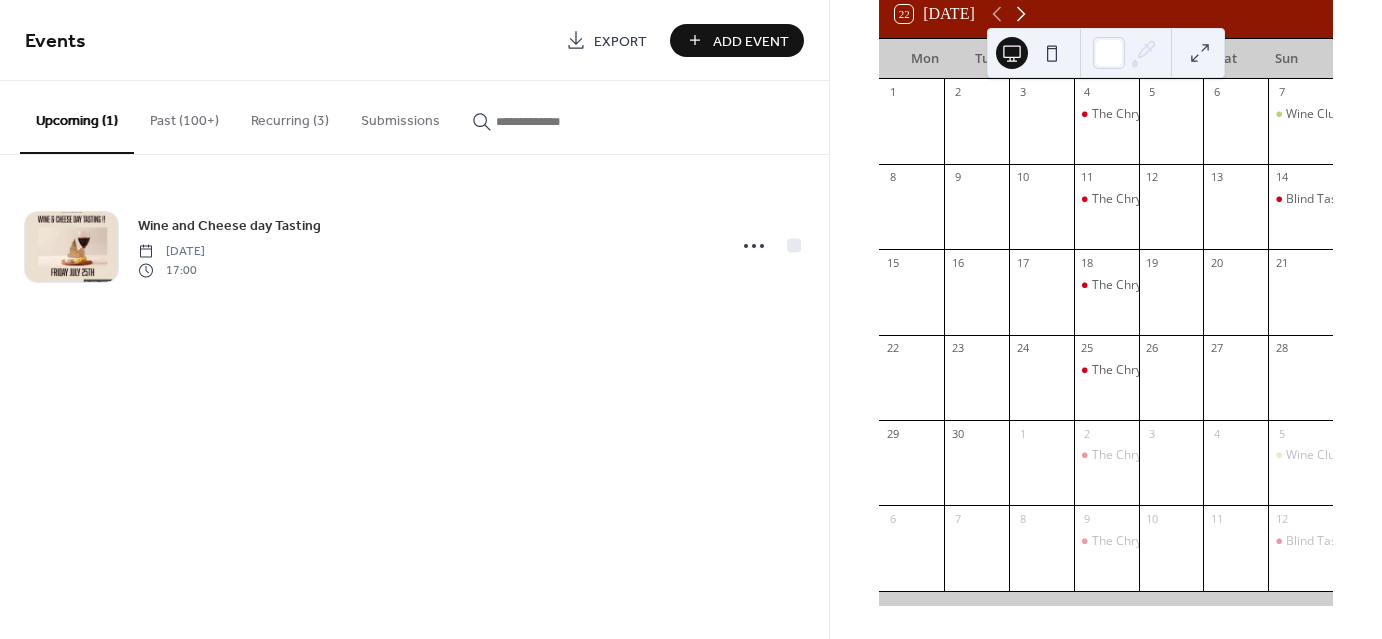 click 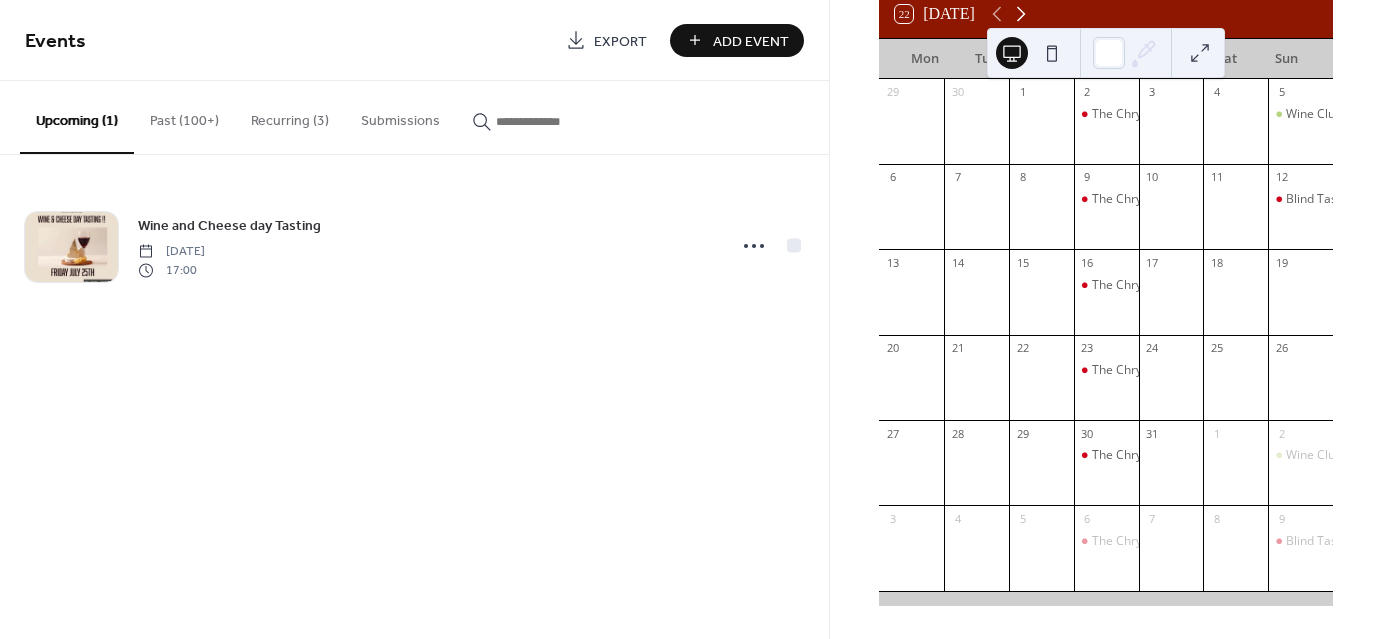 click 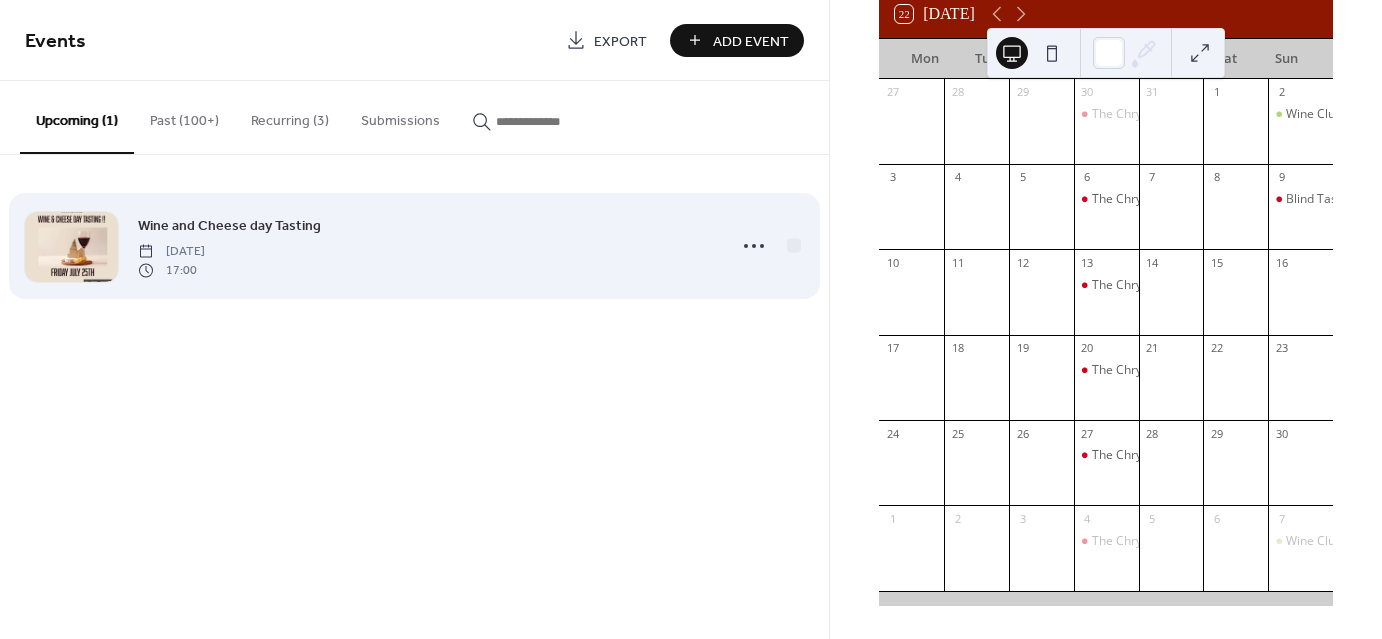 click on "Wine and Cheese day Tasting [DATE] 17:00" at bounding box center (414, 246) 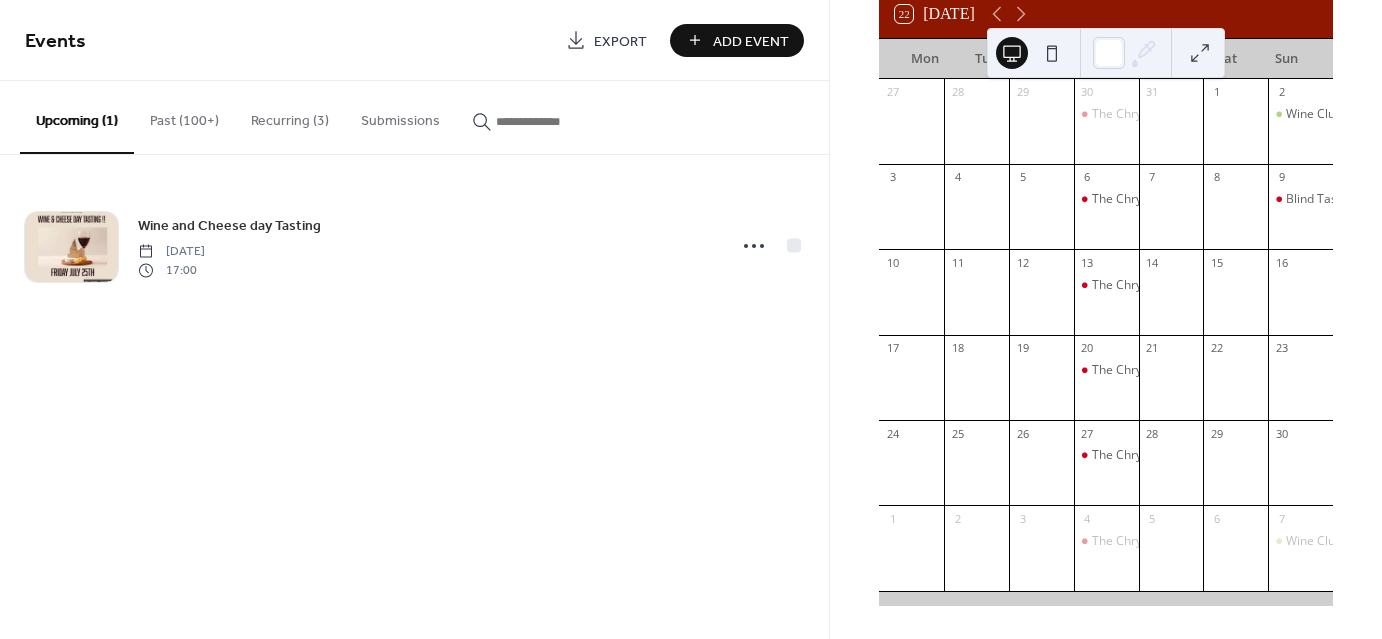 click on "Events Export Add Event Upcoming (1) Past (100+) Recurring (3) Submissions Wine and Cheese day Tasting [DATE] 17:00 Cancel" at bounding box center (414, 319) 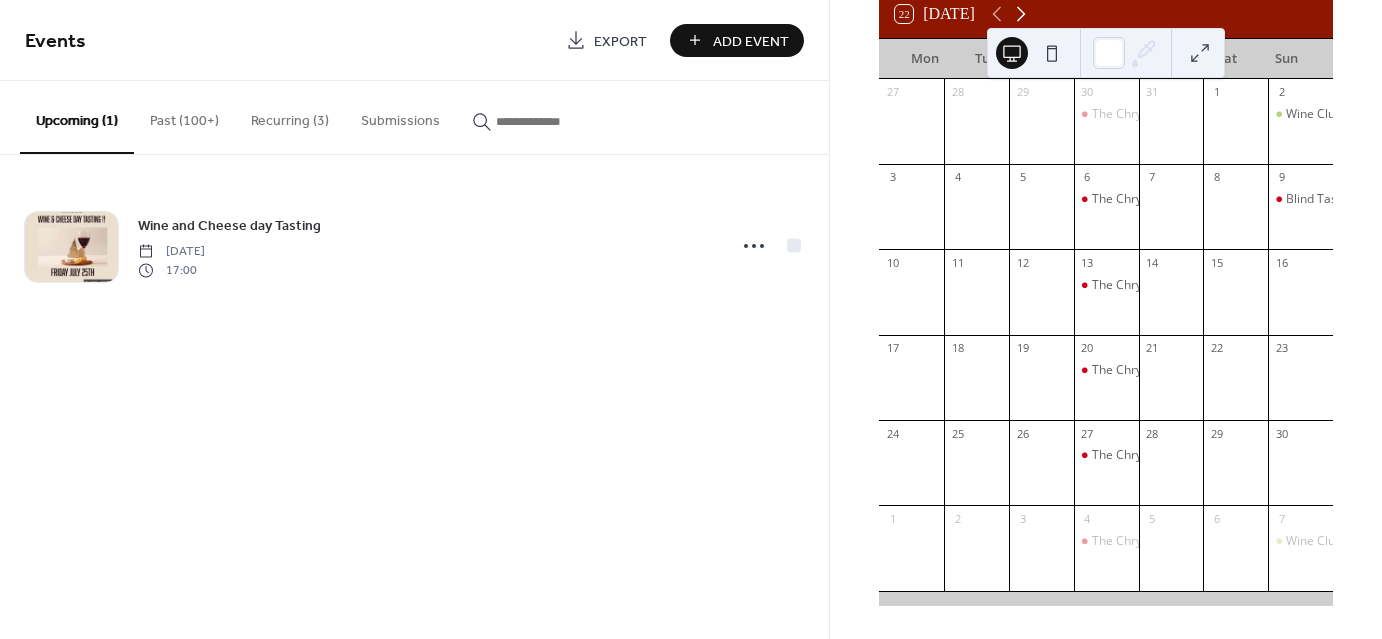 click 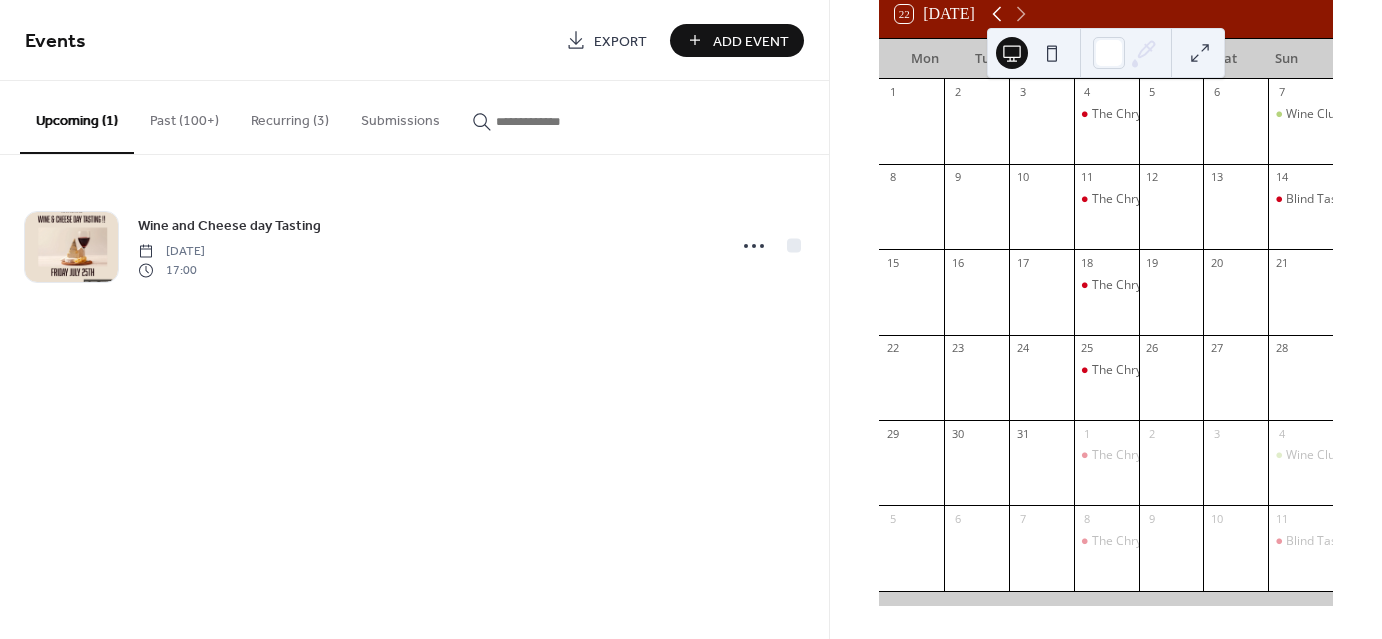 click 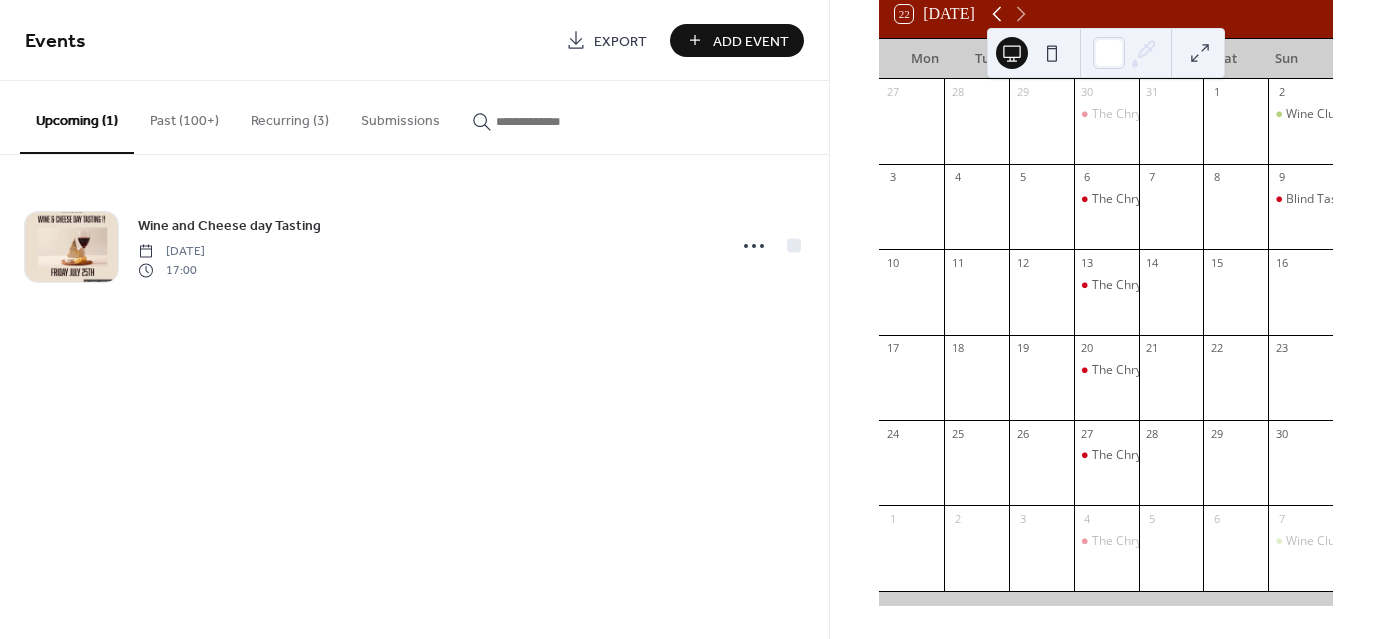 click 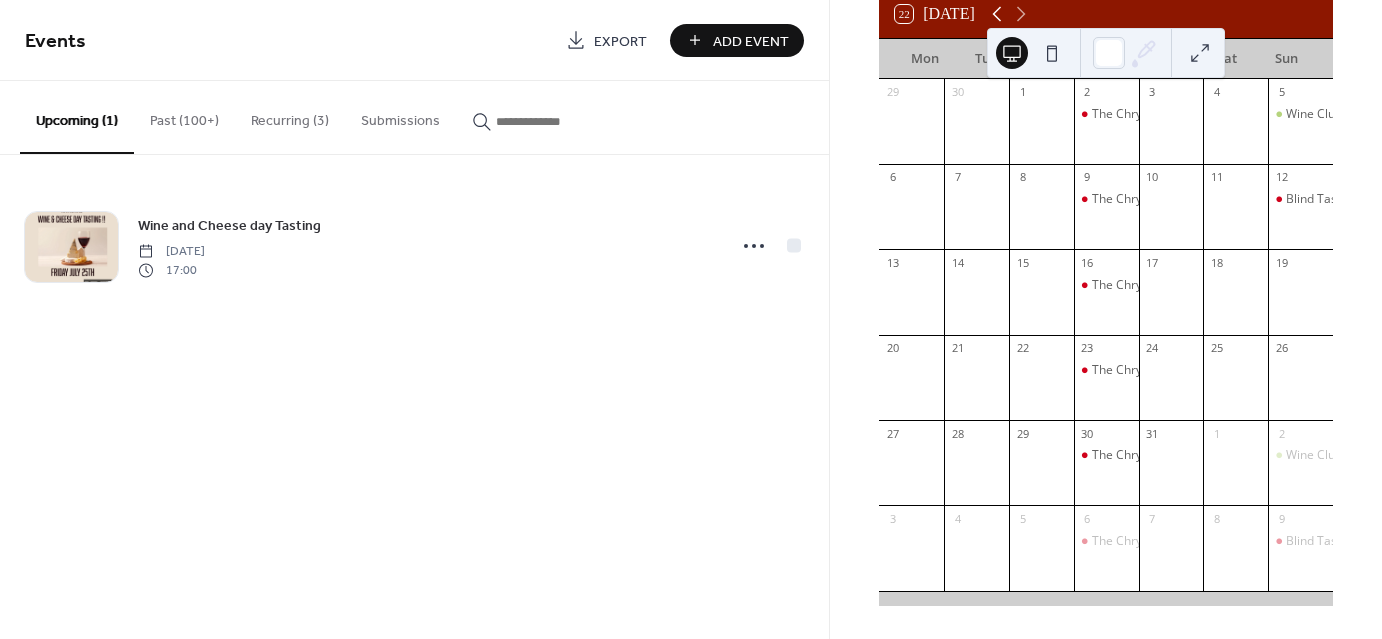 click 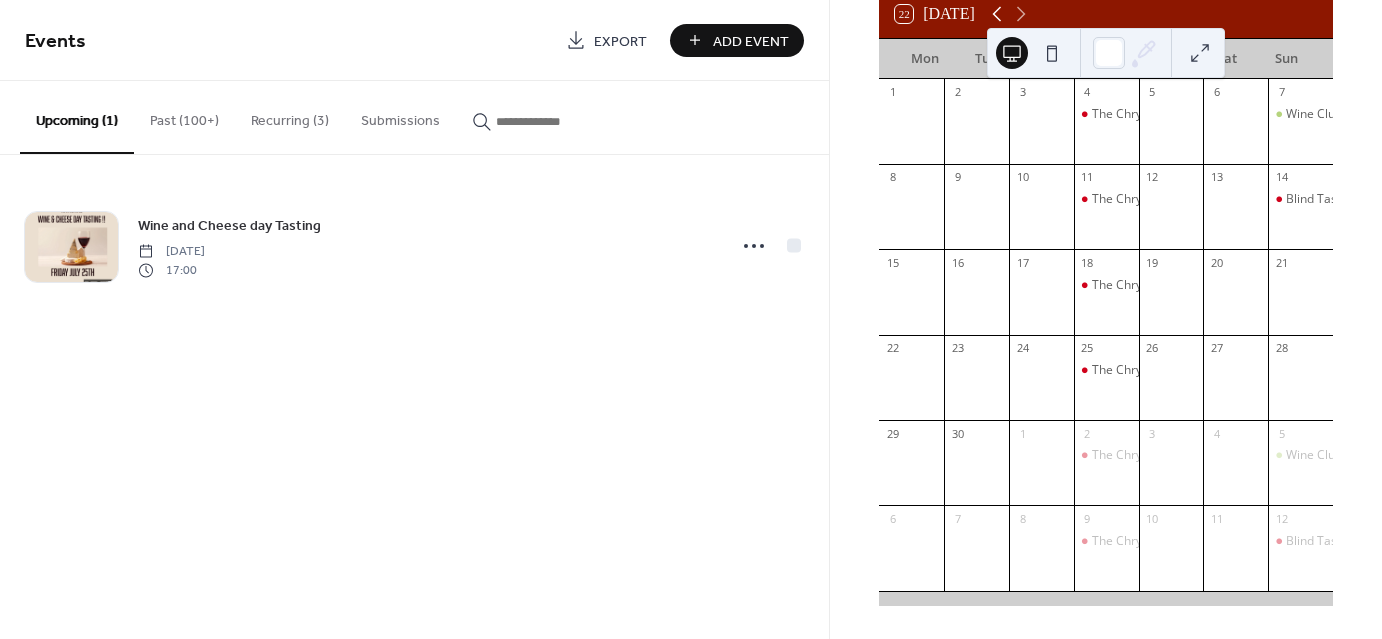 click 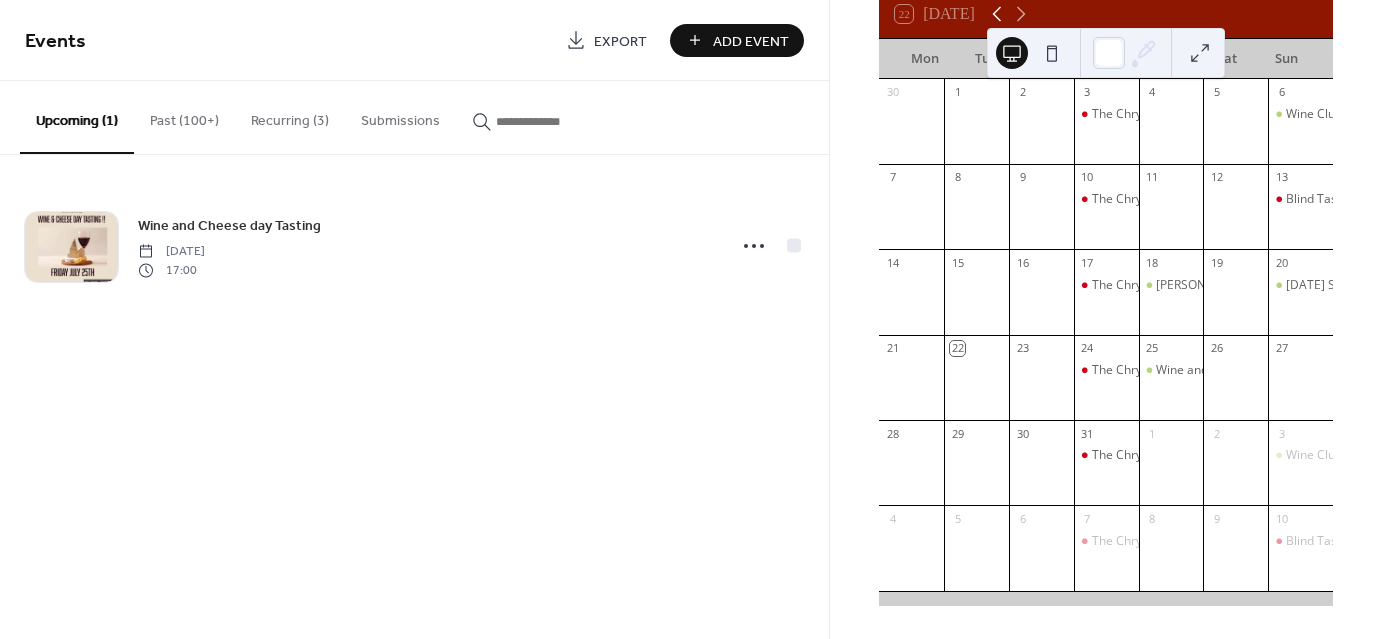 click 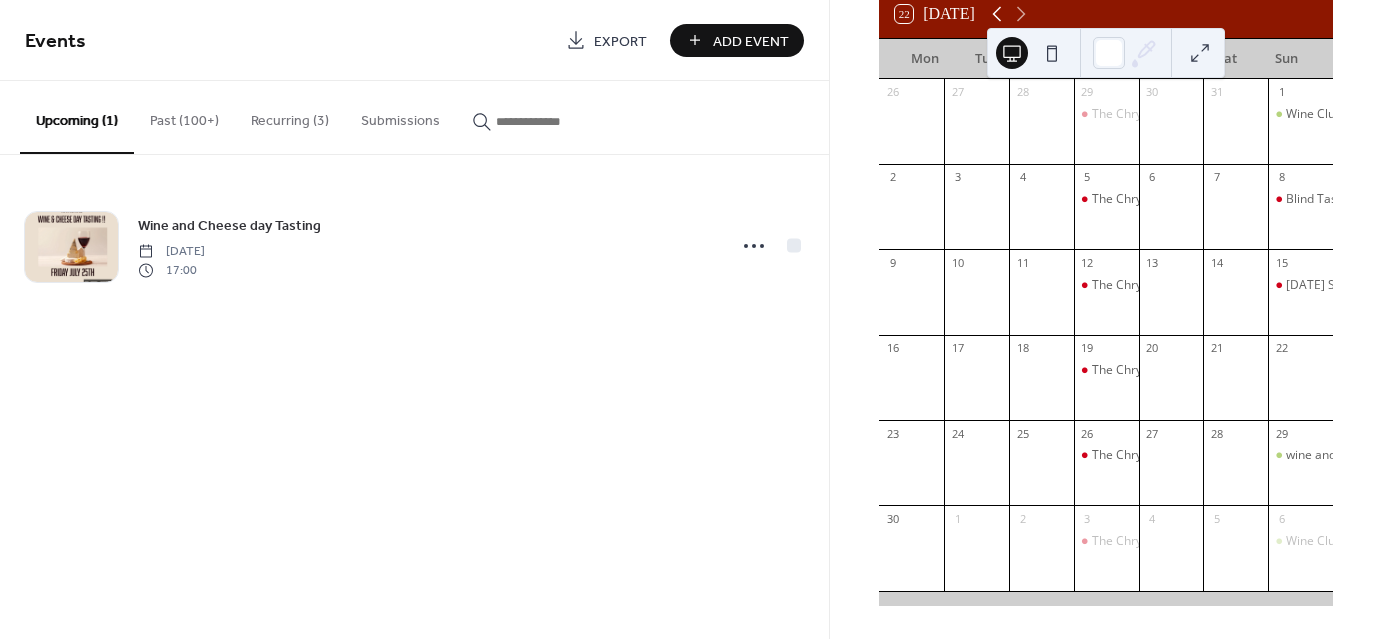 click 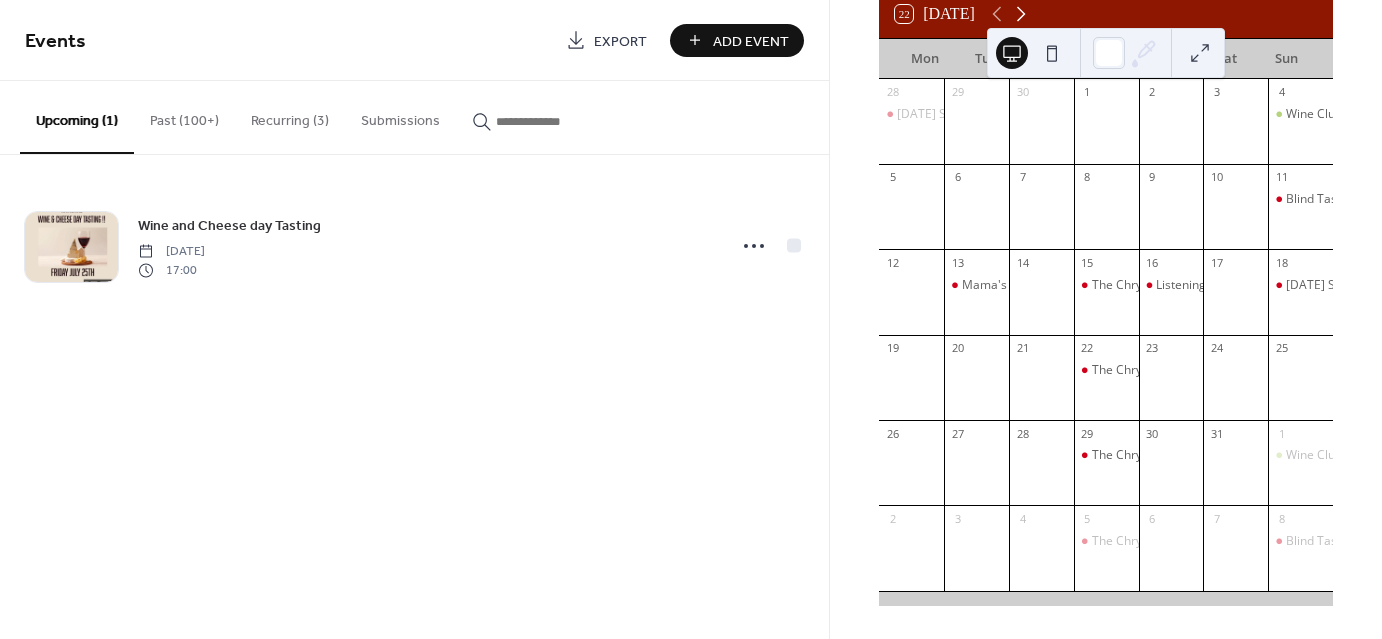 click 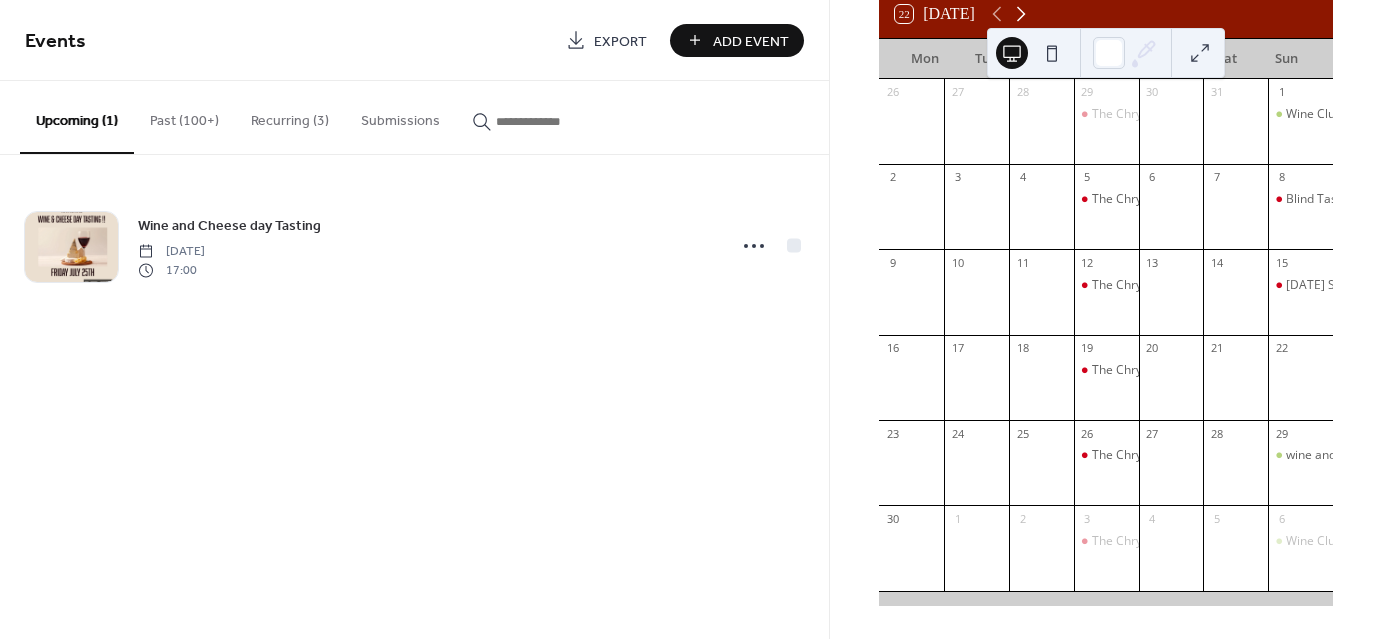 click 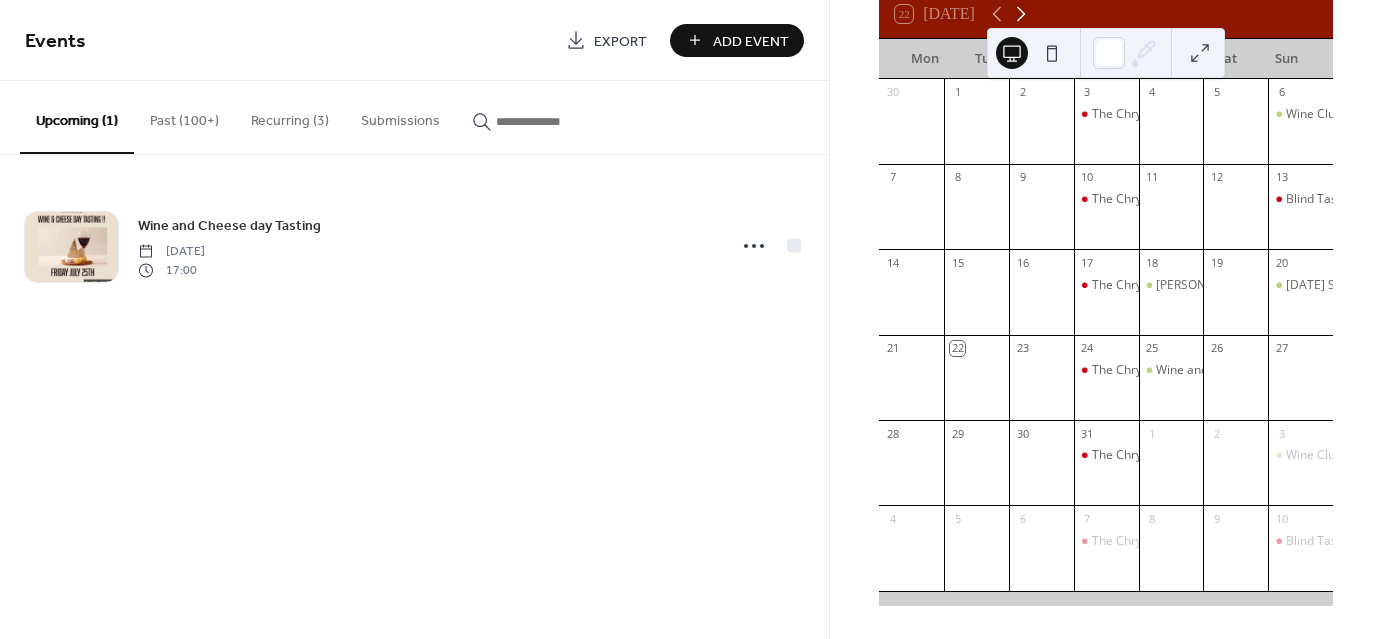click 